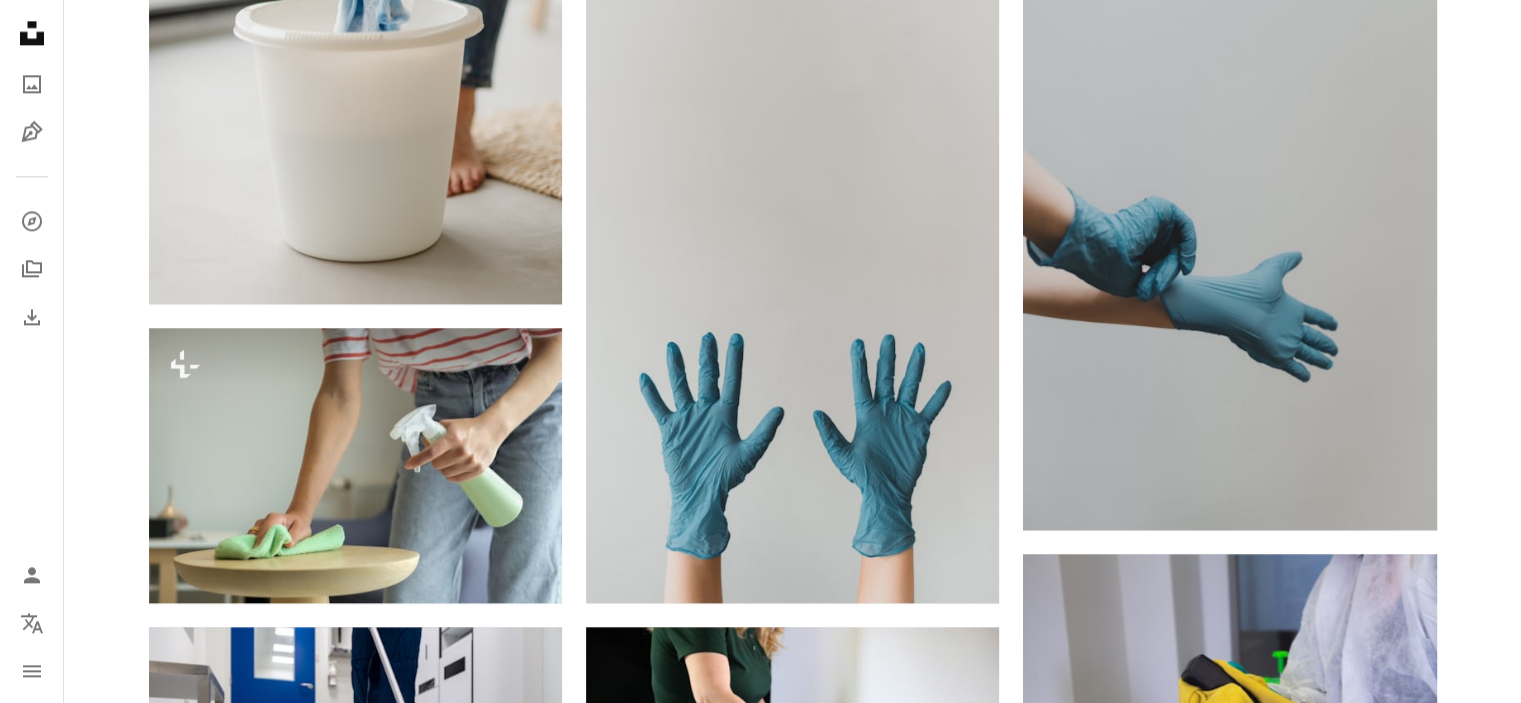 scroll, scrollTop: 2702, scrollLeft: 0, axis: vertical 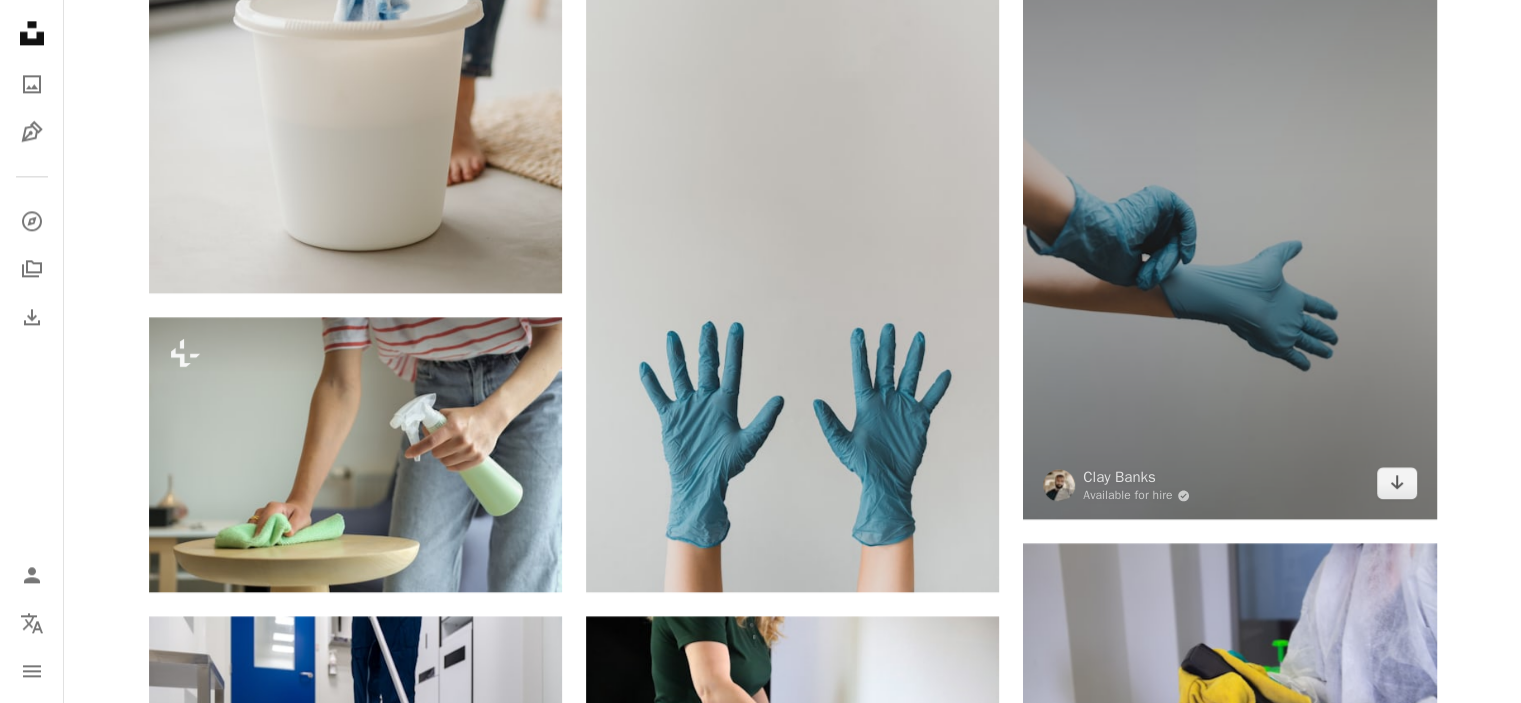 click at bounding box center (1229, 209) 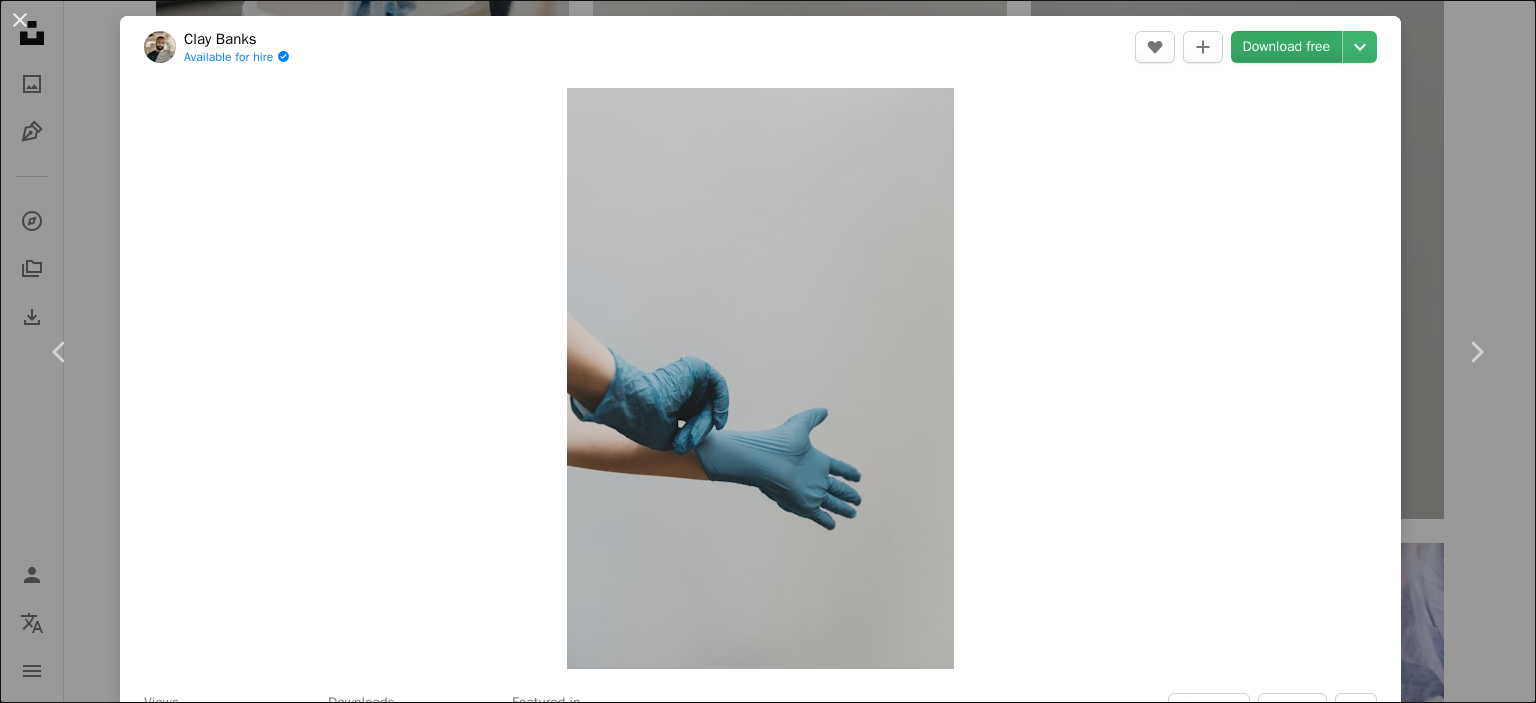 click on "Download free" at bounding box center (1287, 47) 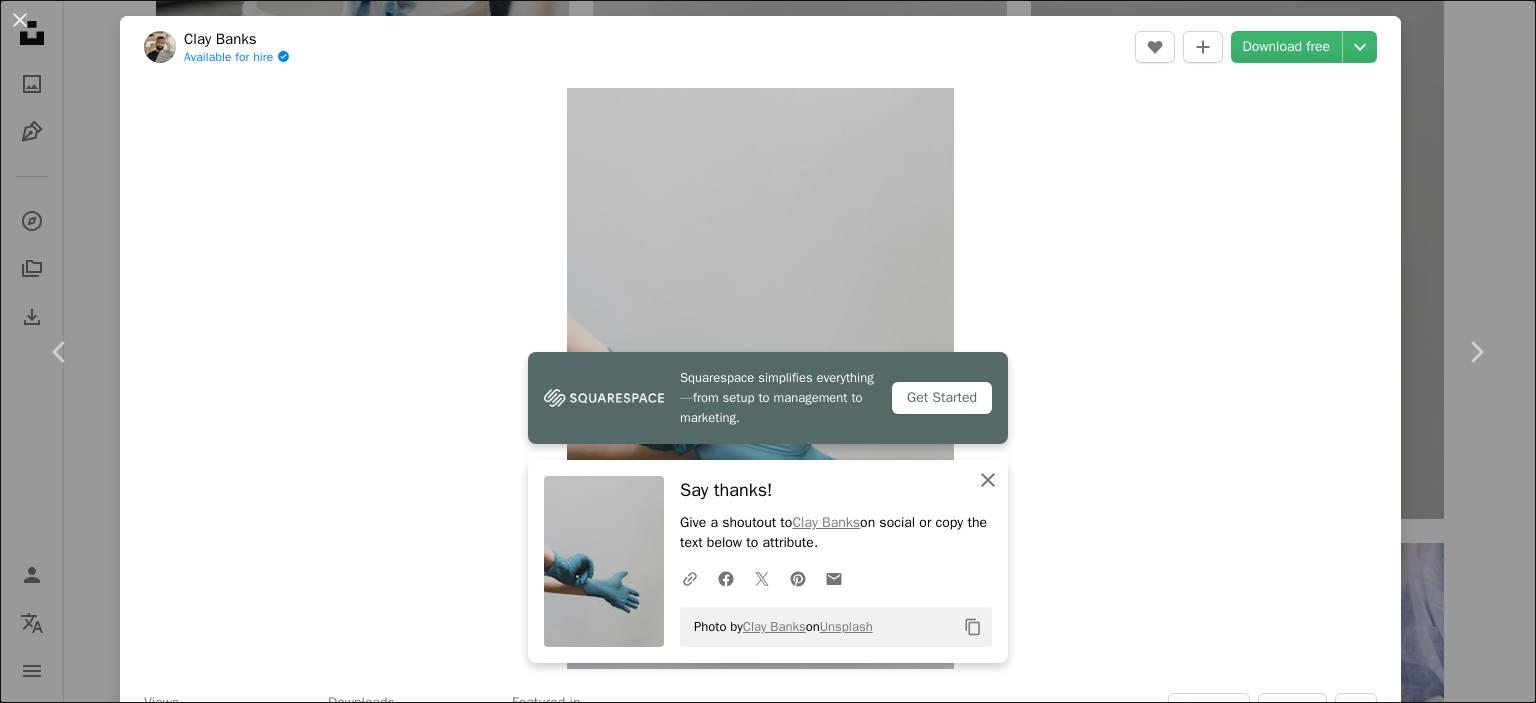 drag, startPoint x: 981, startPoint y: 479, endPoint x: 1395, endPoint y: 80, distance: 574.97565 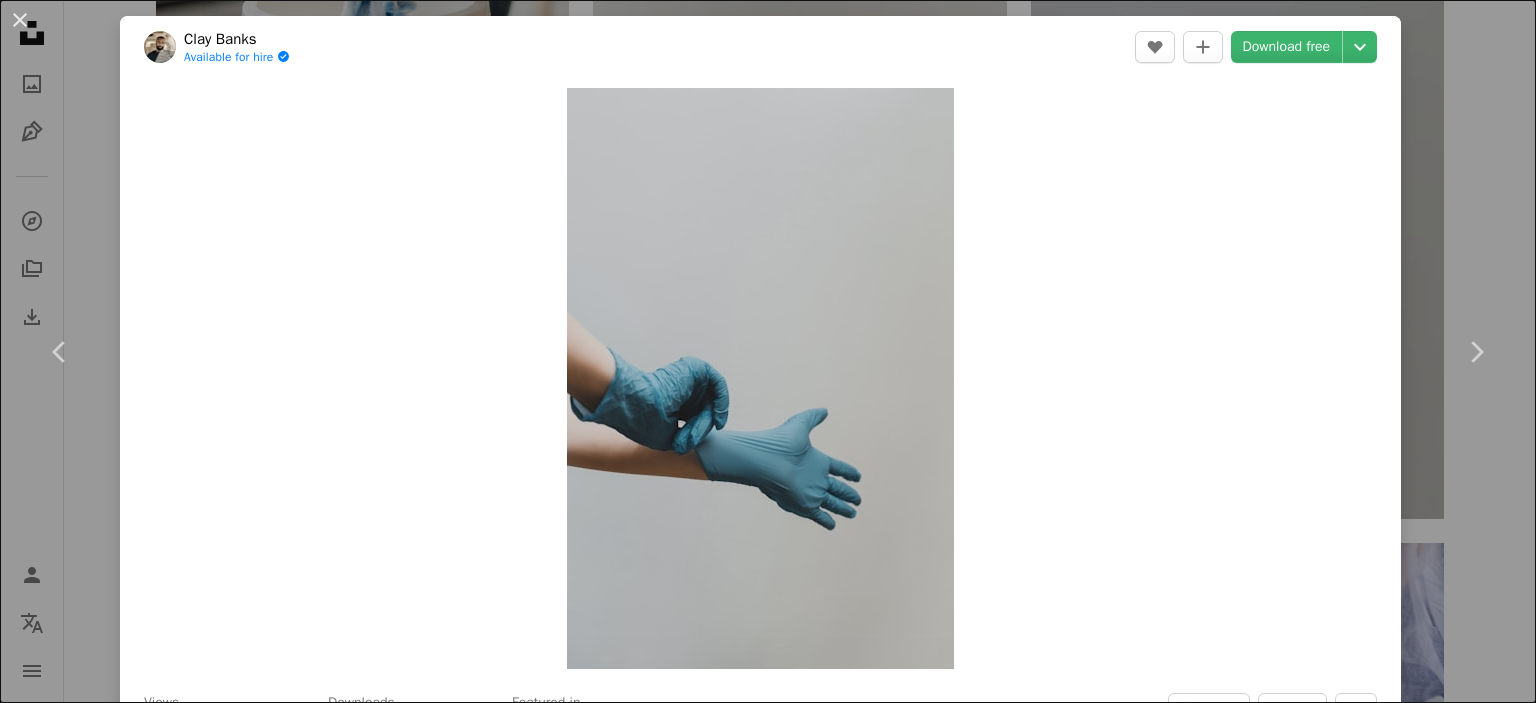 click on "An X shape Chevron left Chevron right Squarespace simplifies everything—from setup to management to marketing. Get Started An X shape Close Say thanks! Give a shoutout to  Clay Banks  on social or copy the text below to attribute. A URL sharing icon (chains) Facebook icon X (formerly Twitter) icon Pinterest icon An envelope Photo by  Clay Banks  on  Unsplash
Copy content Clay Banks Available for hire A checkmark inside of a circle A heart A plus sign Download free Chevron down Zoom in Views 21,057,682 Downloads 311,018 Featured in Photos ,  Health & Wellness ,  Current Events A forward-right arrow Share Info icon Info More Actions Latex & Chill (IG: @clay.banks) A map marker [CITY], [STATE], [COUNTRY] Calendar outlined Published on  March 22, 2020 Camera SONY, ILCE-7M3 Safety Free to use under the  Unsplash License doctor medical hands science cleaning clean bacteria coronavirus virus surgeon stretch gloves viral prevention latex germs corona virus cleanliness sanitary latex gloves Free stock photos  |" at bounding box center [768, 351] 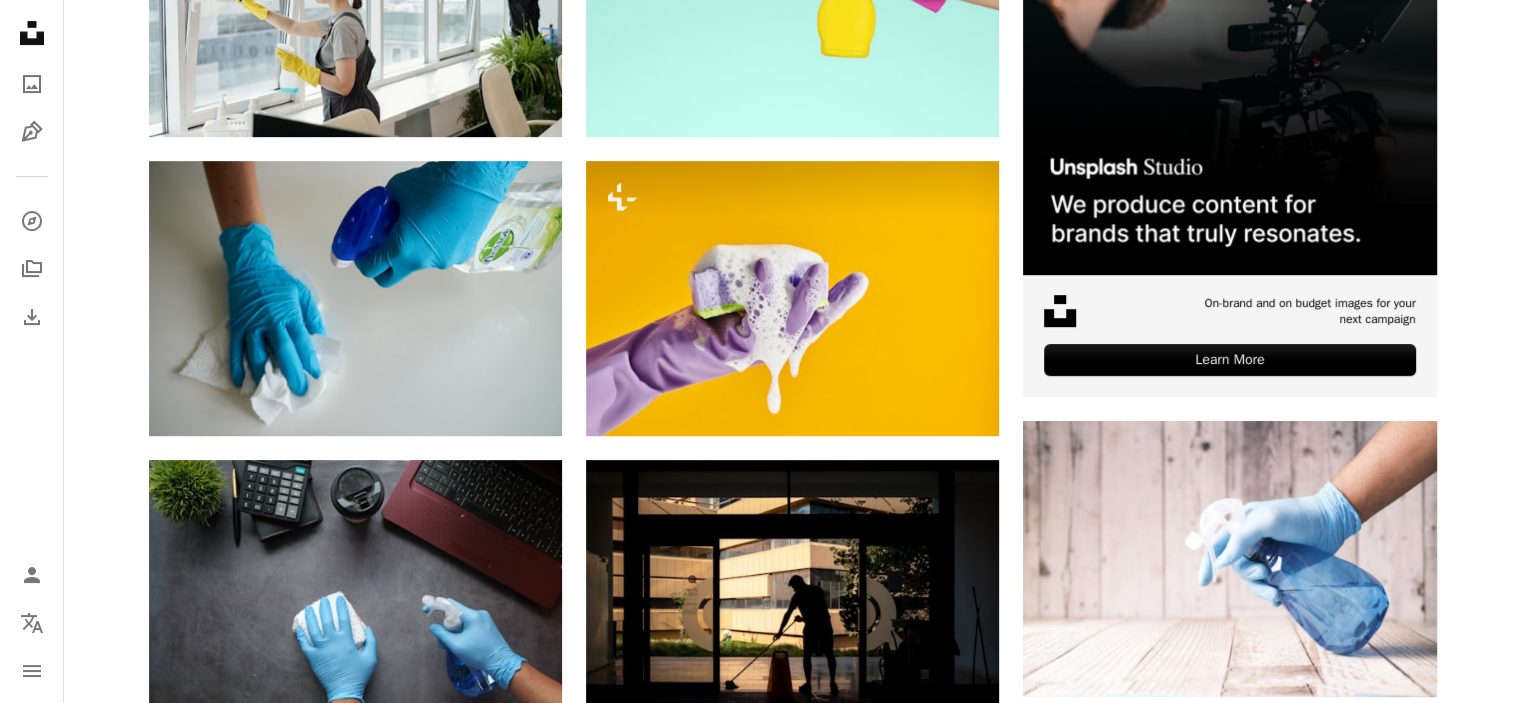 scroll, scrollTop: 716, scrollLeft: 0, axis: vertical 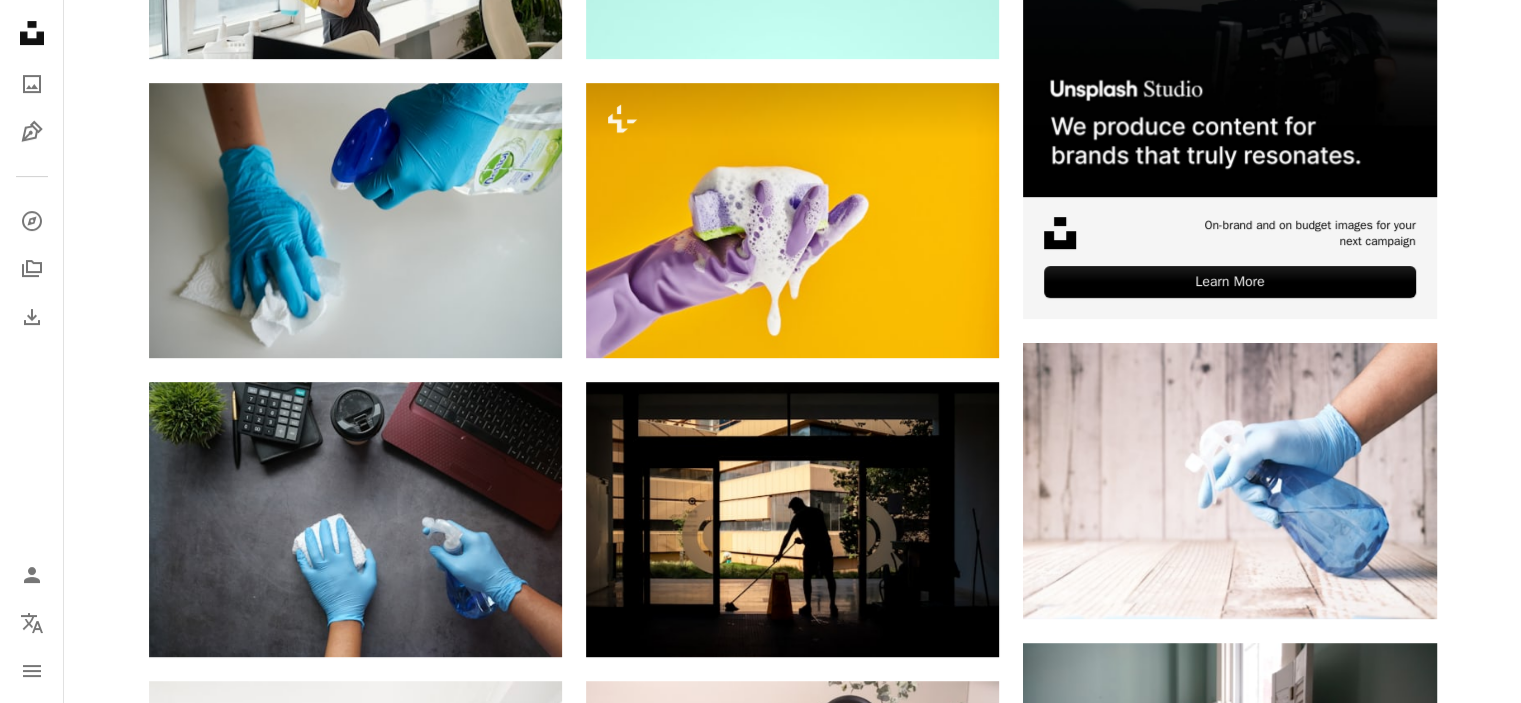 click on "Plus sign for Unsplash+ A heart A plus sign Getty Images For  Unsplash+ A lock Download A heart A plus sign Anton Available for hire A checkmark inside of a circle Arrow pointing down A heart A plus sign Towfiqu barbhuiya Available for hire A checkmark inside of a circle Arrow pointing down A heart A plus sign Precious Plastic Melbourne Arrow pointing down Plus sign for Unsplash+ A heart A plus sign Karolina Grabowska For  Unsplash+ A lock Download Plus sign for Unsplash+ A heart A plus sign Karolina Grabowska For  Unsplash+ A lock Download Plus sign for Unsplash+ A heart A plus sign Kübra Arslaner For  Unsplash+ A lock Download A heart A plus sign Toon Lambrechts Arrow pointing down Plus sign for Unsplash+ A heart A plus sign Karolina Grabowska For  Unsplash+ A lock Download A heart A plus sign Jan Kopřiva Arrow pointing down –– ––– –––  –– ––– –  ––– –––  ––––  –   – –– –––  – – ––– –– –– –––– –– Learn More A heart" at bounding box center [792, 2848] 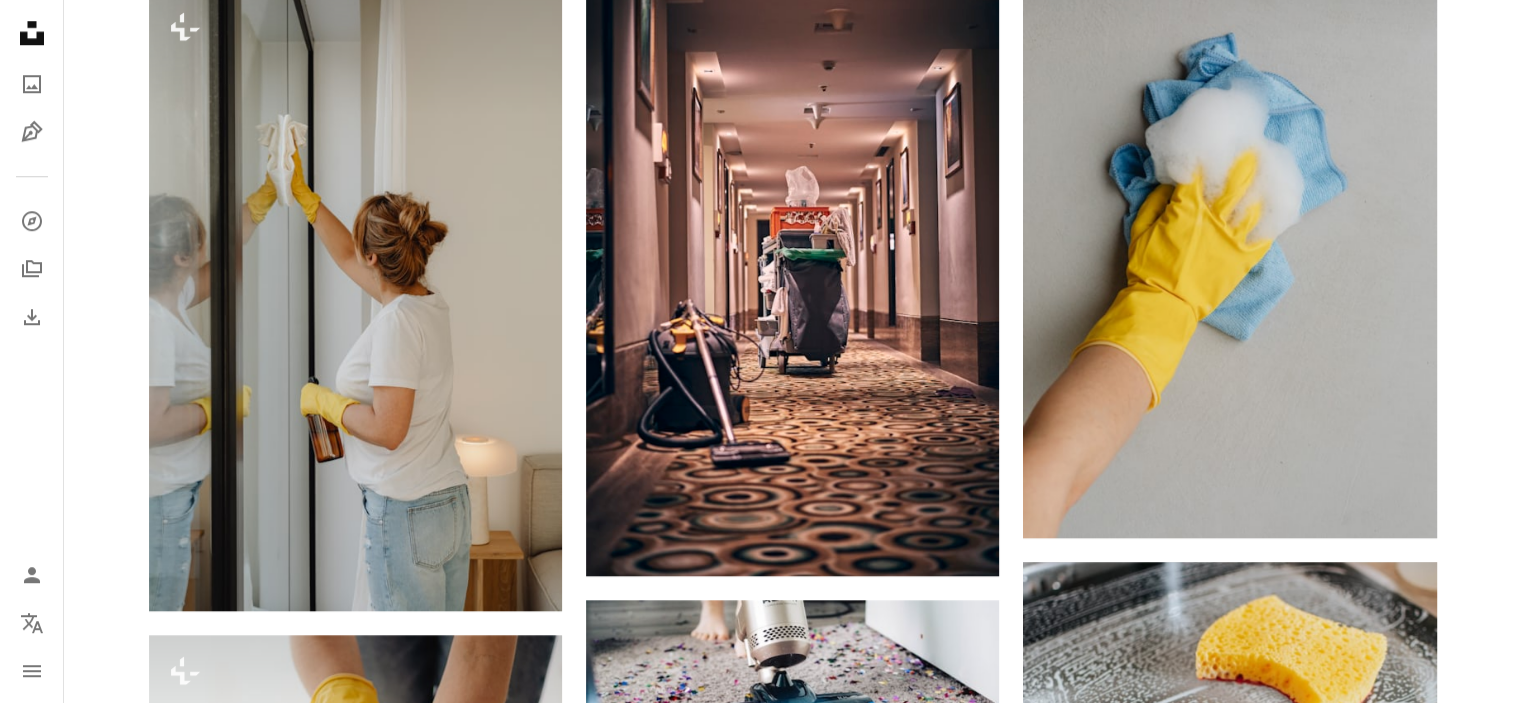 scroll, scrollTop: 1738, scrollLeft: 0, axis: vertical 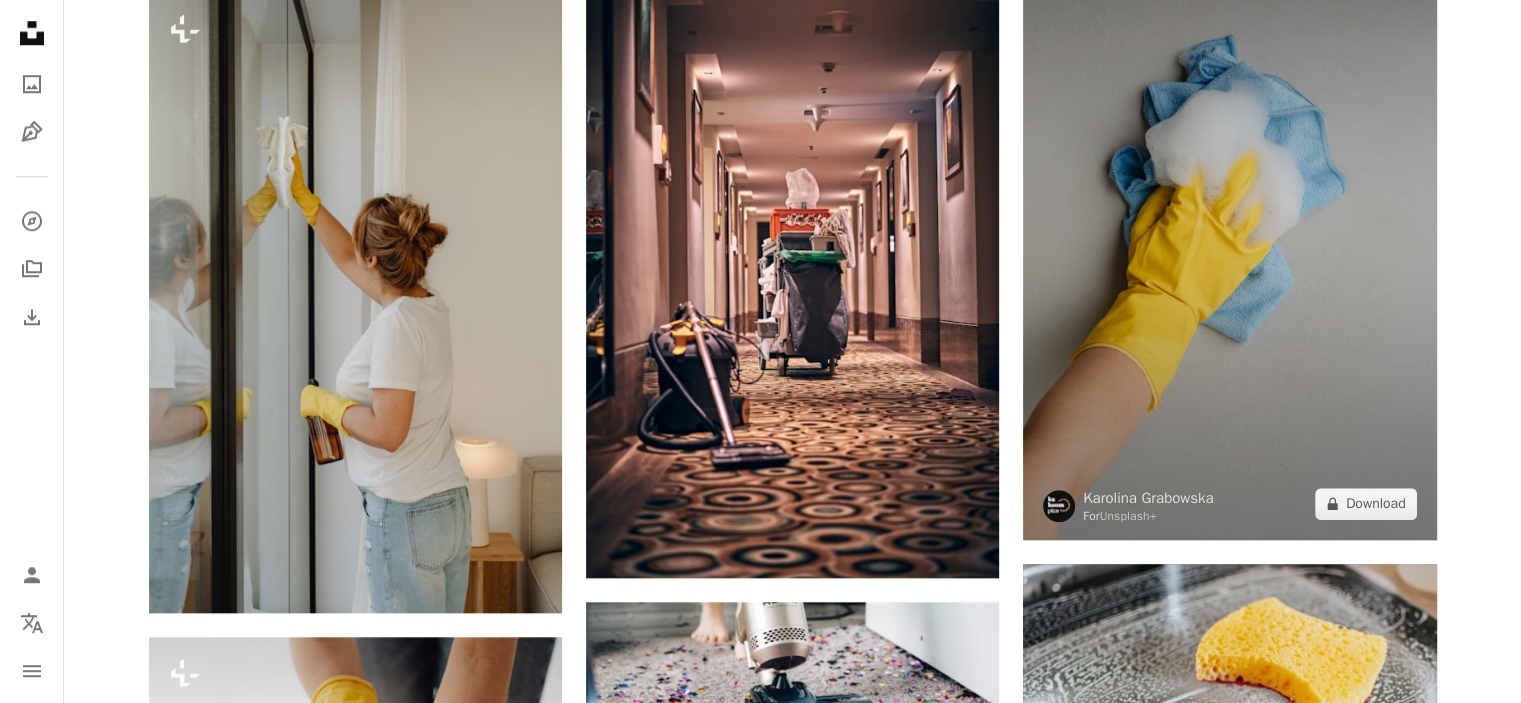 click at bounding box center [1229, 230] 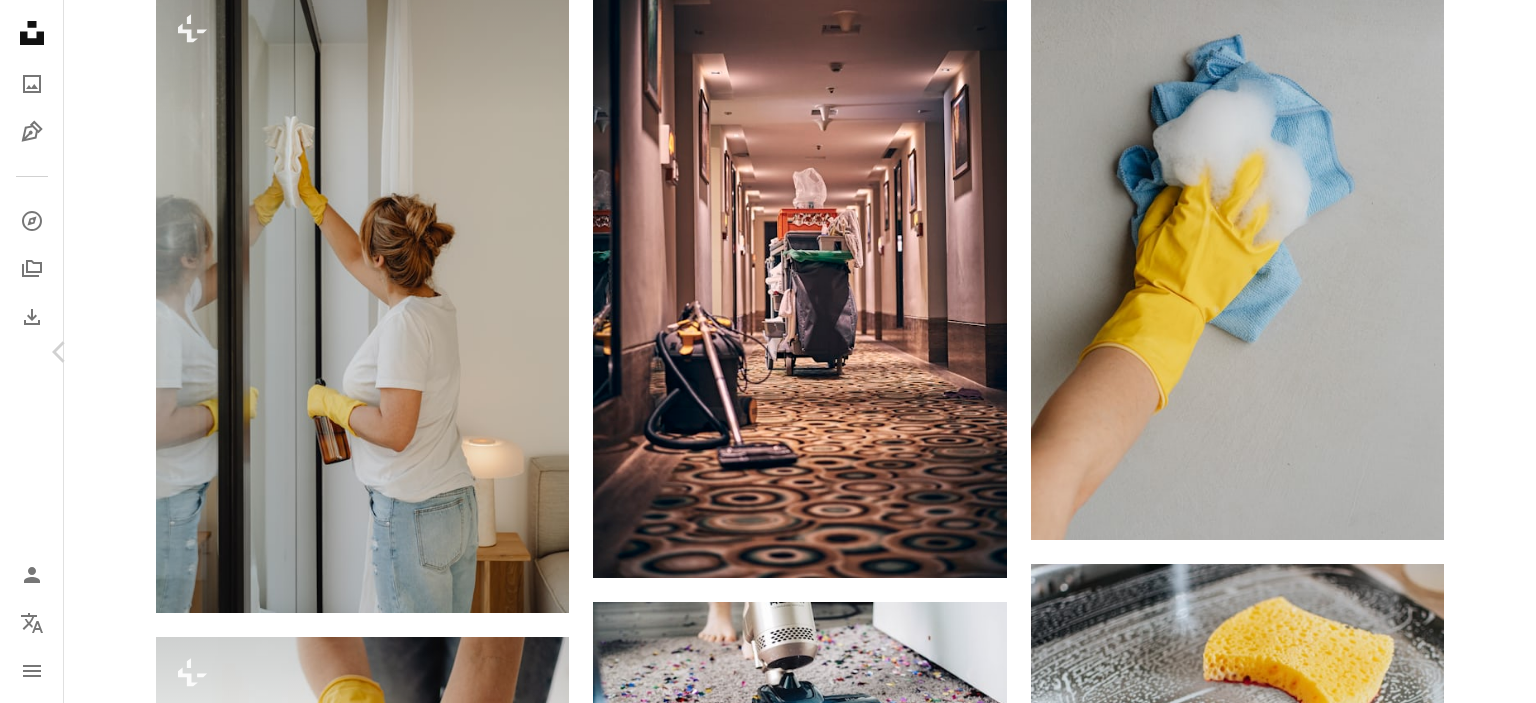 click on "Chevron right" at bounding box center (1476, 352) 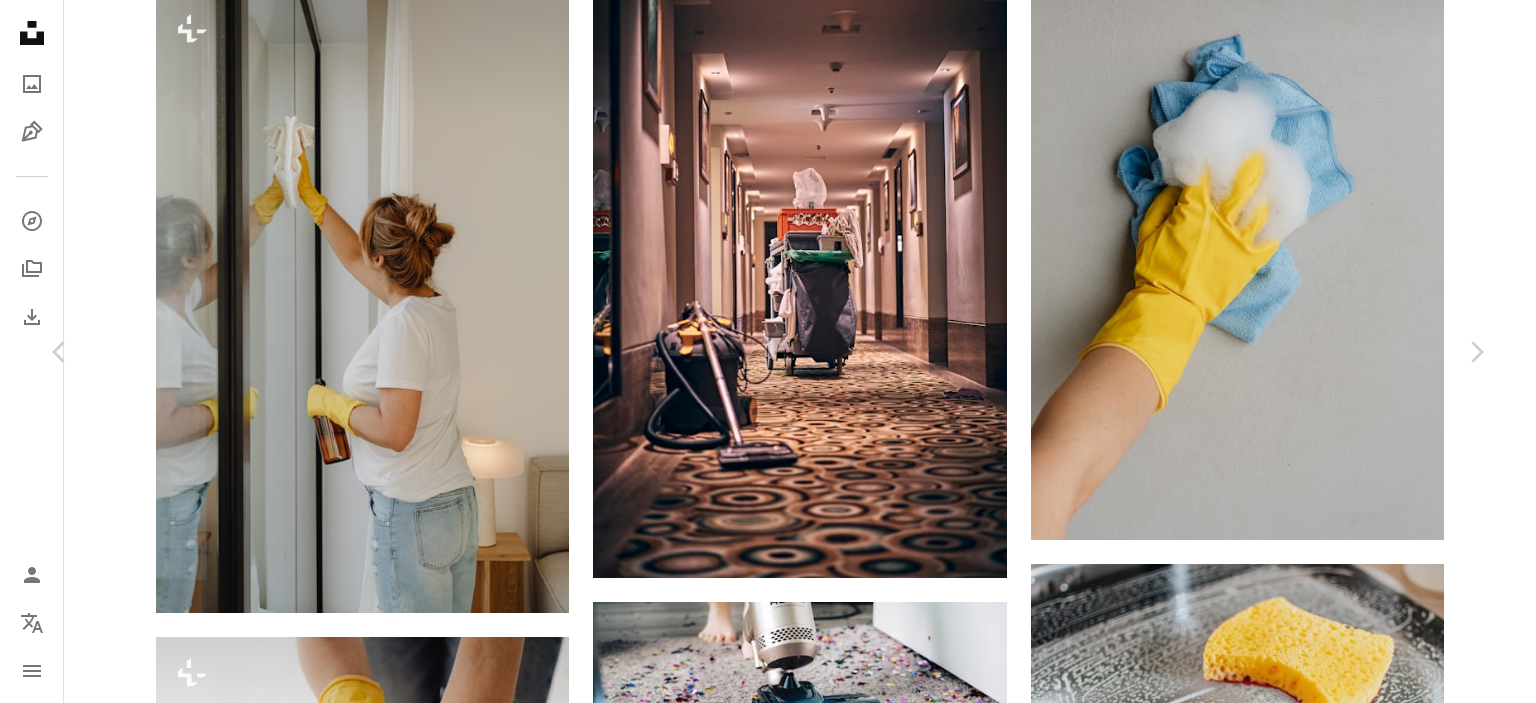 click on "An X shape Chevron left Chevron right everdrop GmbH everdrop A heart A plus sign Download free Chevron down Zoom in Views 1,609,865 Downloads 25,046 A forward-right arrow Share Info icon Info More Actions Calendar outlined Published on  January 18, 2022 Safety Free to use under the  Unsplash License cleaning bottle sustainable clean cleaner cleaning products human grey indoors sink faucet Public domain images Browse premium related images on iStock  |  Save 20% with code UNSPLASH20 View more on iStock  ↗ Related images A heart A plus sign everdrop GmbH Arrow pointing down A heart A plus sign CHUTTERSNAP Available for hire A checkmark inside of a circle Arrow pointing down A heart A plus sign Anastasia Palagutina Arrow pointing down A heart A plus sign Andrew Carr Arrow pointing down A heart A plus sign VFOR VIBES Arrow pointing down A heart A plus sign gomi Arrow pointing down A heart A plus sign Ashley Piszek Arrow pointing down A heart A plus sign Dan Counsell Available for hire Arrow pointing down For" at bounding box center [768, 6161] 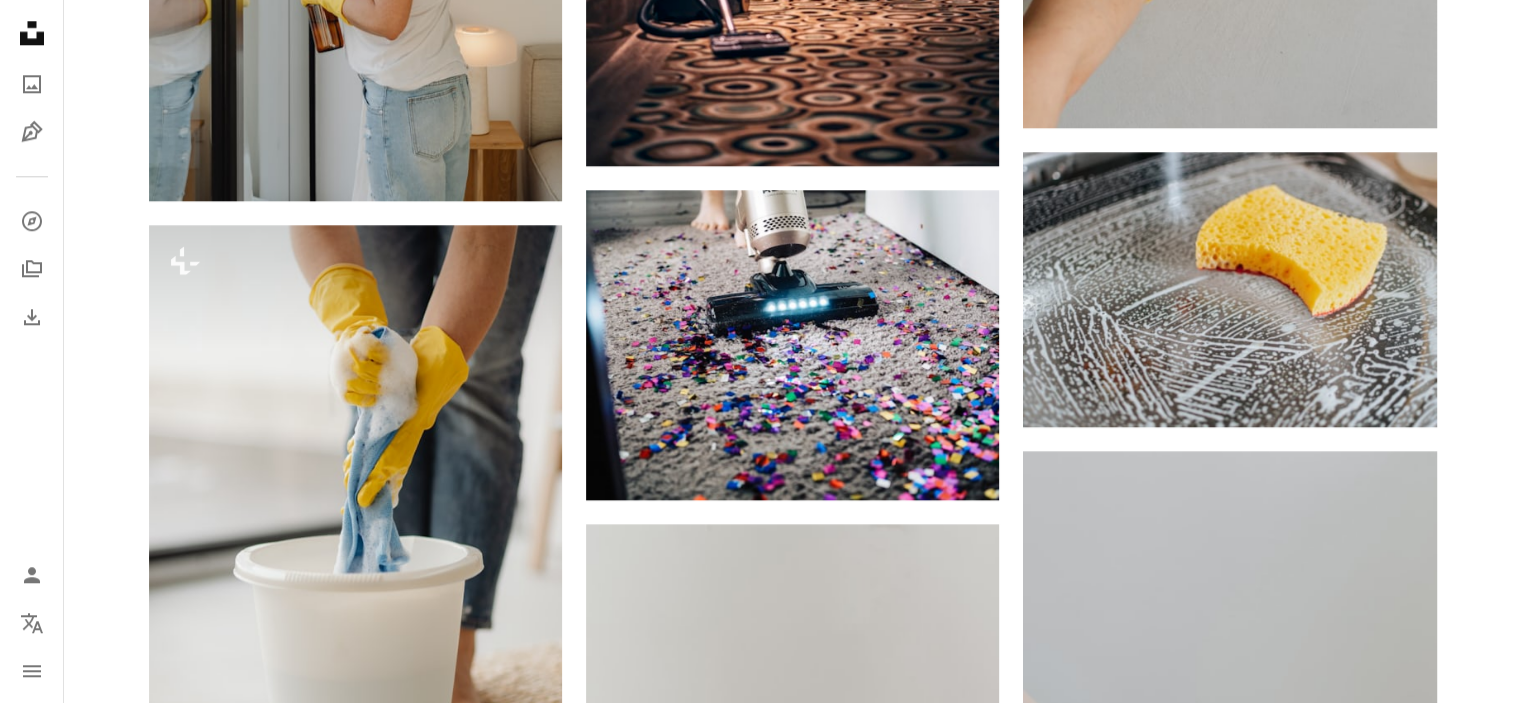 scroll, scrollTop: 2430, scrollLeft: 0, axis: vertical 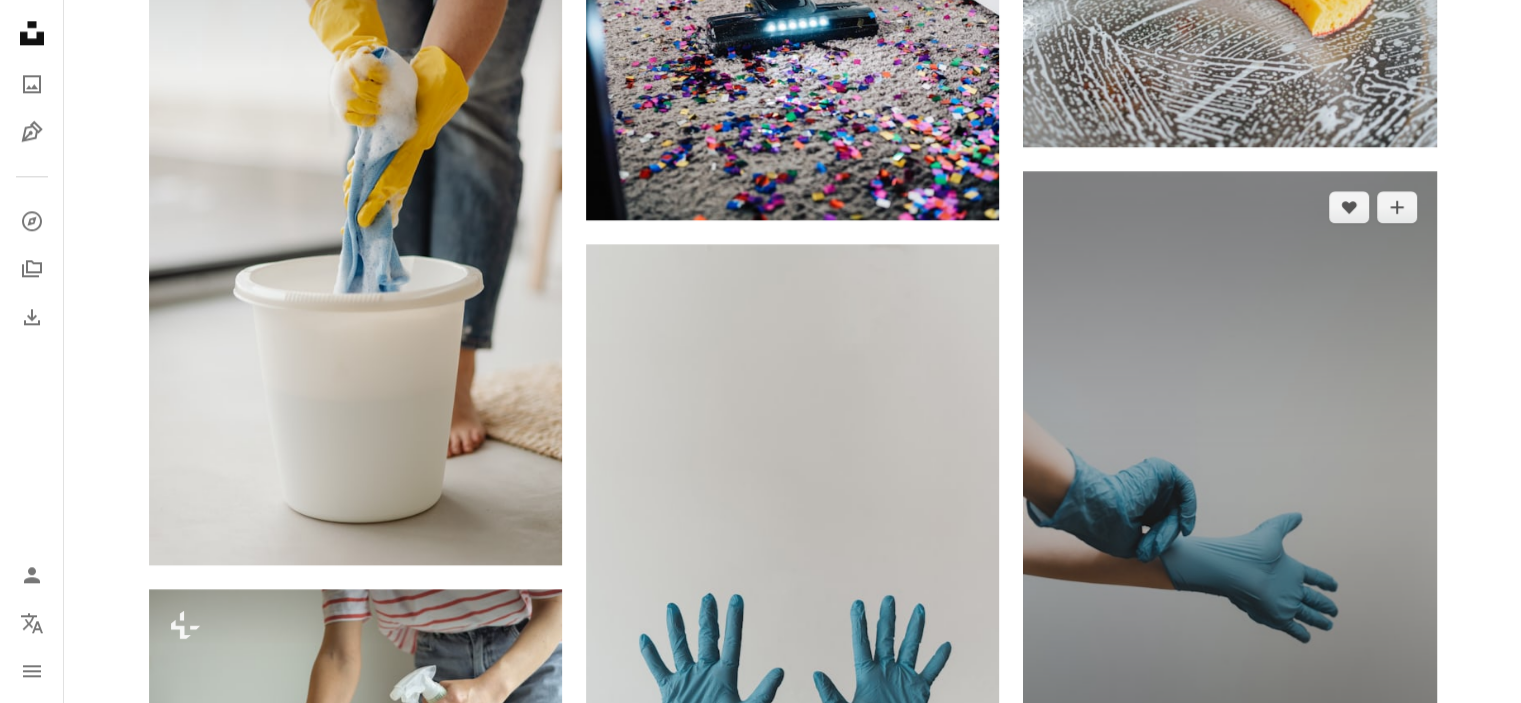 click at bounding box center [1229, 481] 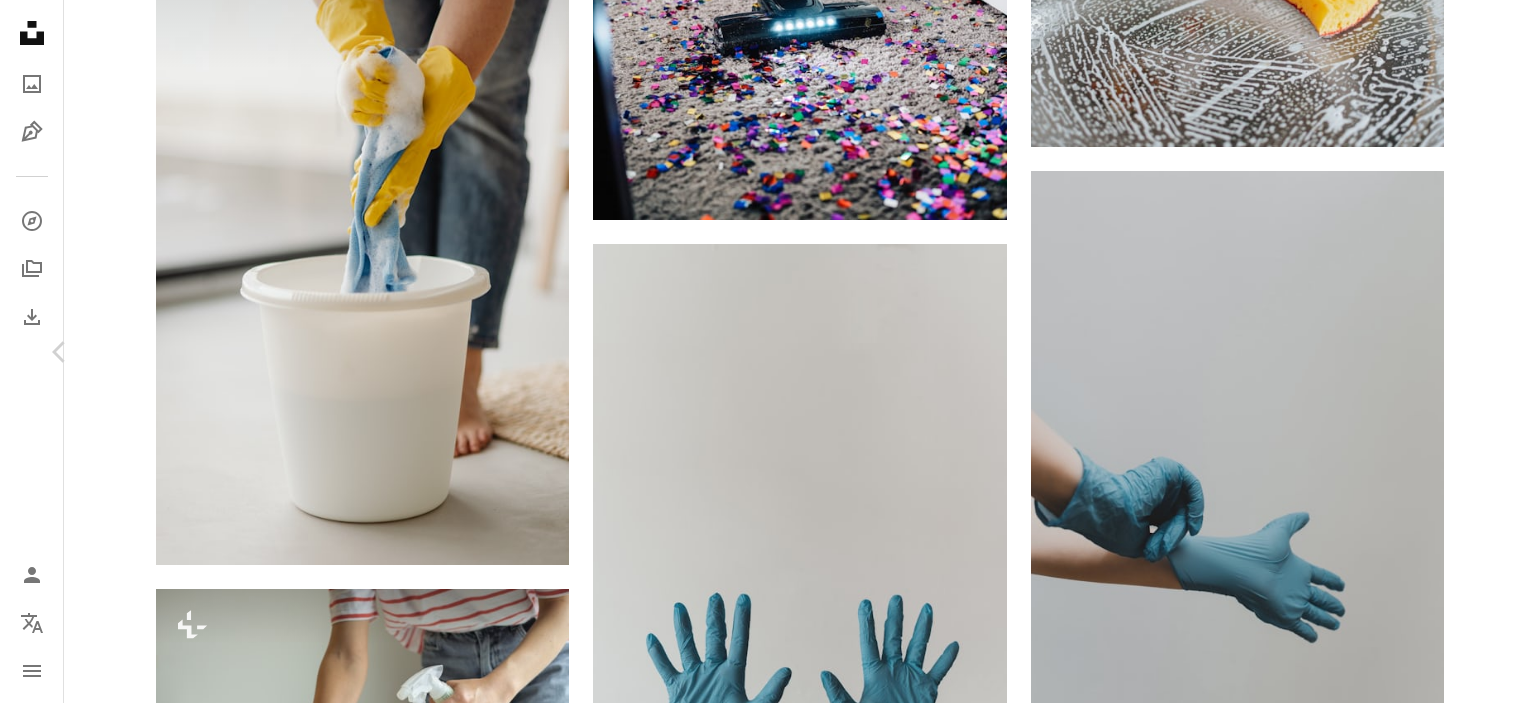 click on "Chevron right" at bounding box center [1476, 352] 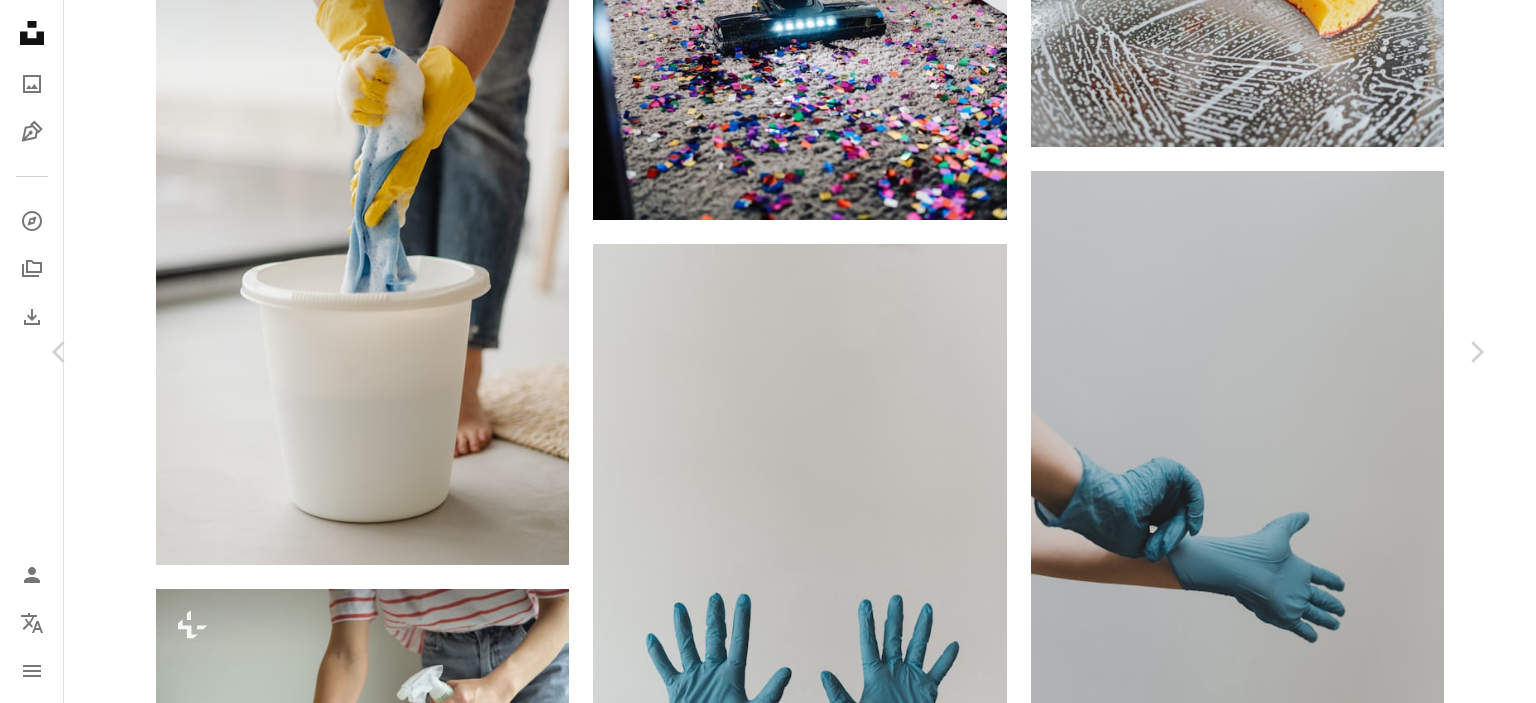 click on "An X shape Chevron left Chevron right Clay Banks Available for hire A checkmark inside of a circle A heart A plus sign Download free Chevron down Zoom in Views 21,057,682 Downloads 311,018 Featured in Photos ,  Health & Wellness ,  Current Events A forward-right arrow Share Info icon Info More Actions Latex & Chill (IG: @clay.banks) A map marker [CITY], [STATE], [COUNTRY] Calendar outlined Published on  March 22, 2020 Camera SONY, ILCE-7M3 Safety Free to use under the  Unsplash License doctor medical hands science cleaning clean bacteria coronavirus virus surgeon stretch gloves viral prevention latex germs corona virus cleanliness sanitary latex gloves Free stock photos Browse premium related images on iStock  |  Save 20% with code UNSPLASH20 View more on iStock  ↗ Related images A heart A plus sign Clay Banks Available for hire A checkmark inside of a circle Arrow pointing down A heart A plus sign Elena Mozhvilo Available for hire A checkmark inside of a circle Arrow pointing down Plus sign for Unsplash+ A heart" at bounding box center (768, 5469) 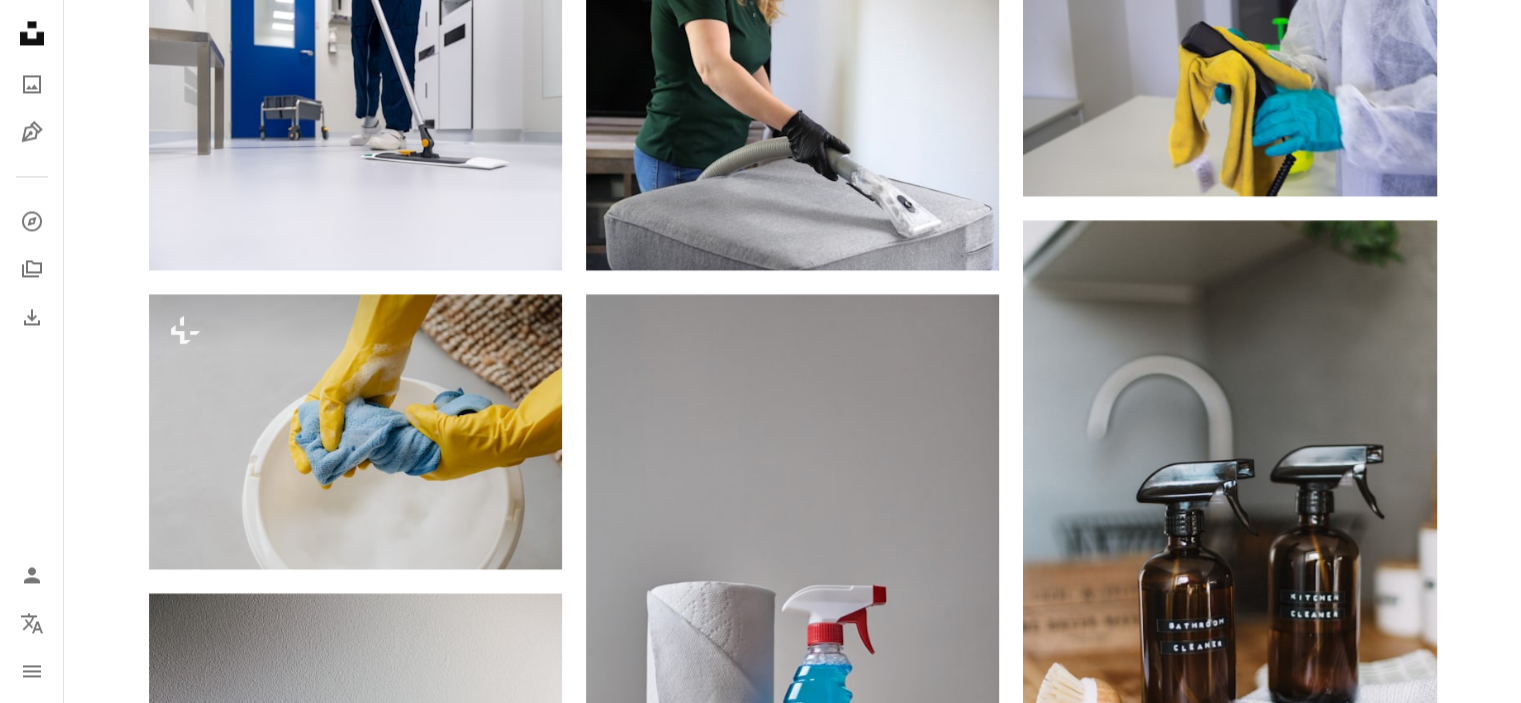 scroll, scrollTop: 3327, scrollLeft: 0, axis: vertical 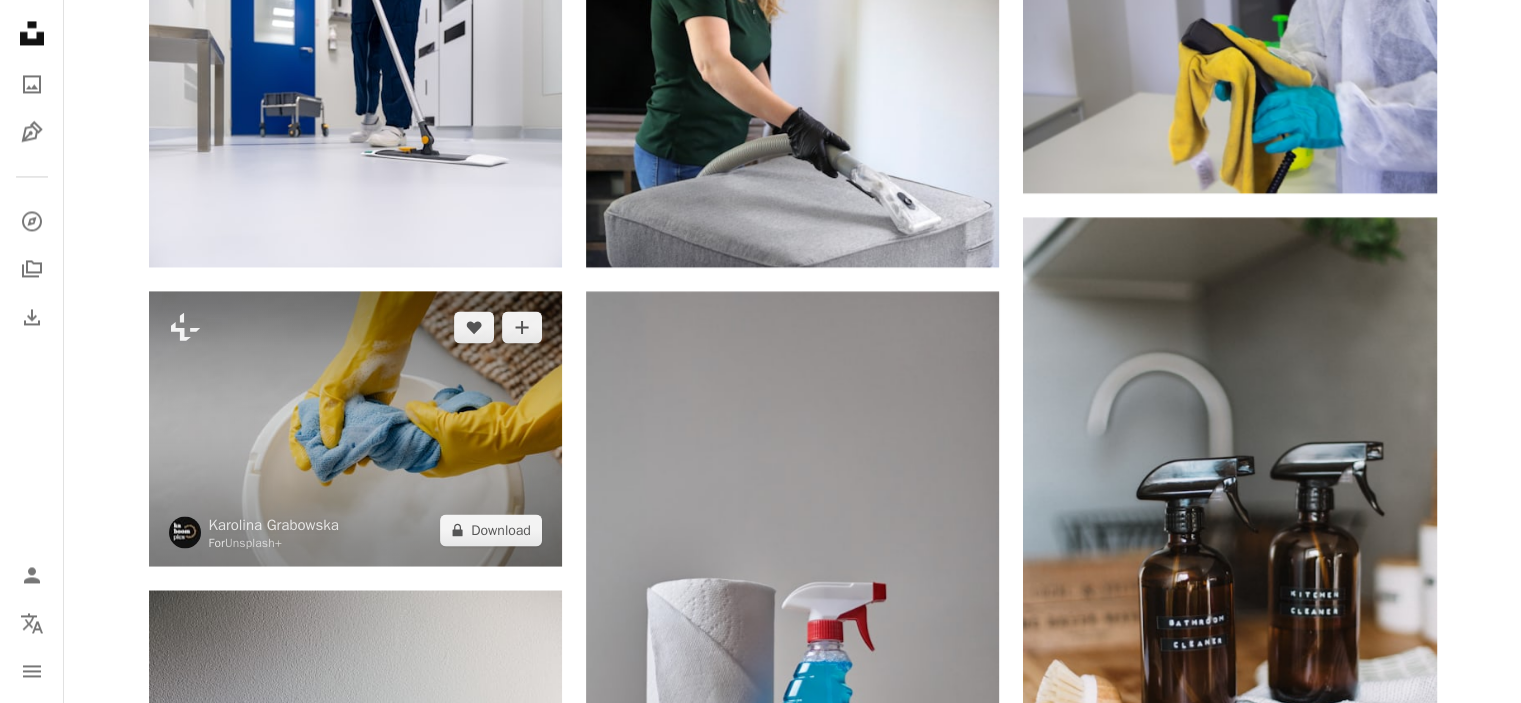 click at bounding box center (355, 428) 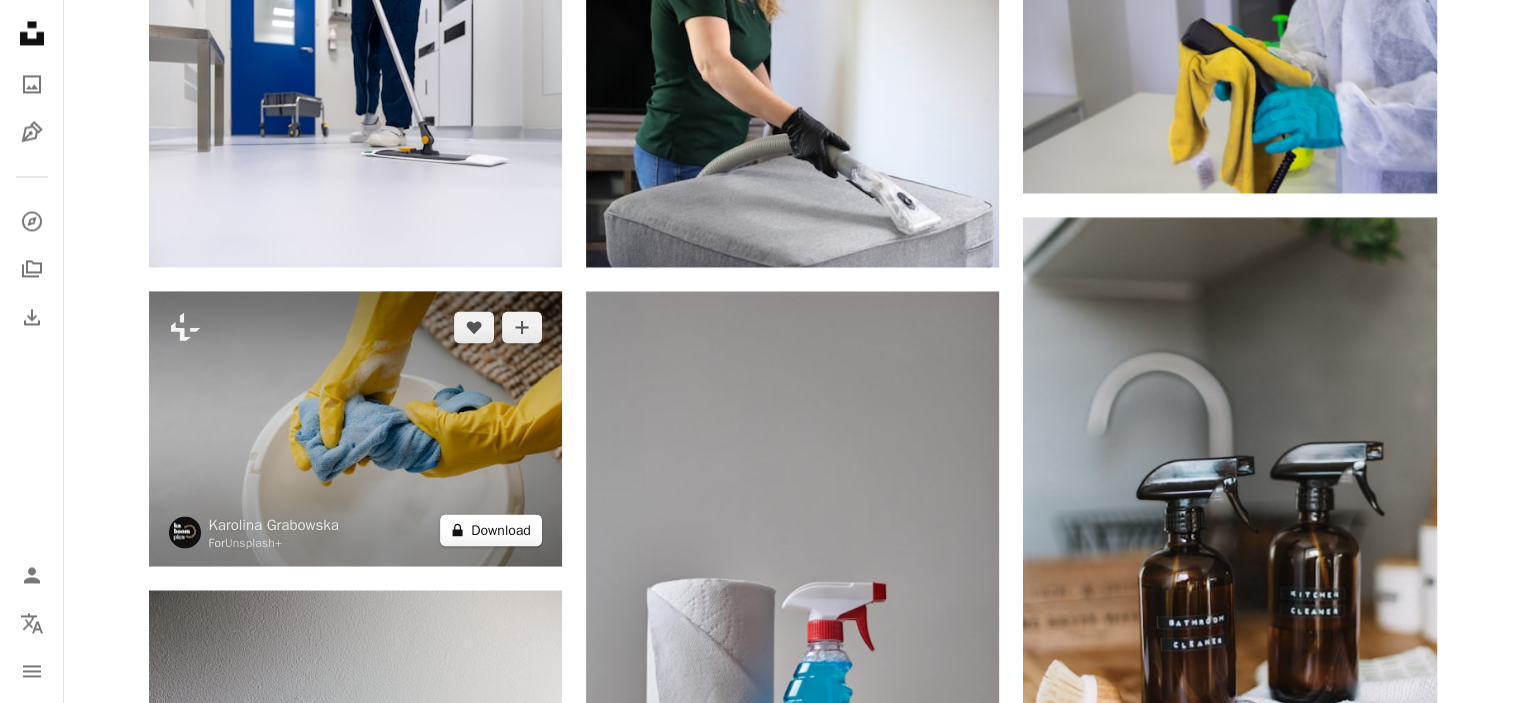 click on "A lock Download" at bounding box center [491, 530] 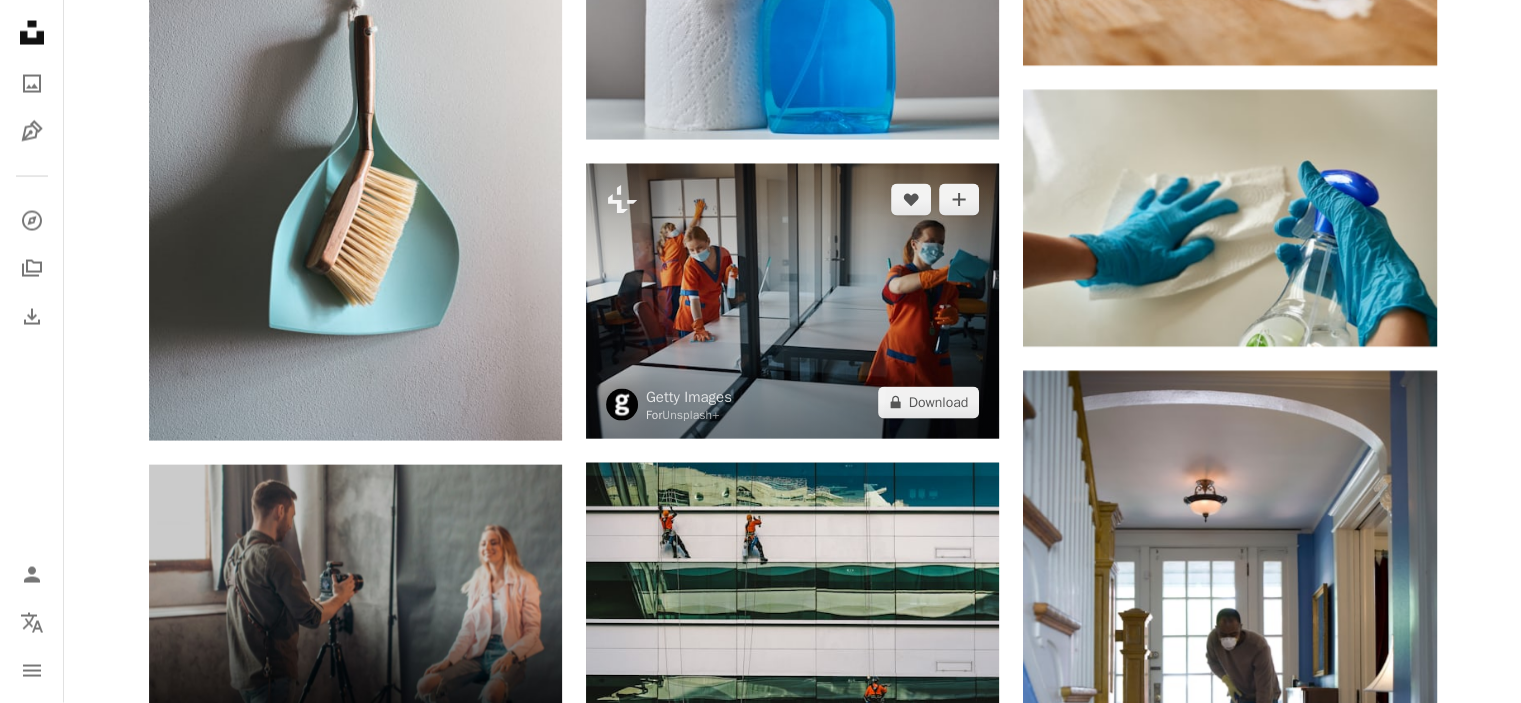 scroll, scrollTop: 4099, scrollLeft: 0, axis: vertical 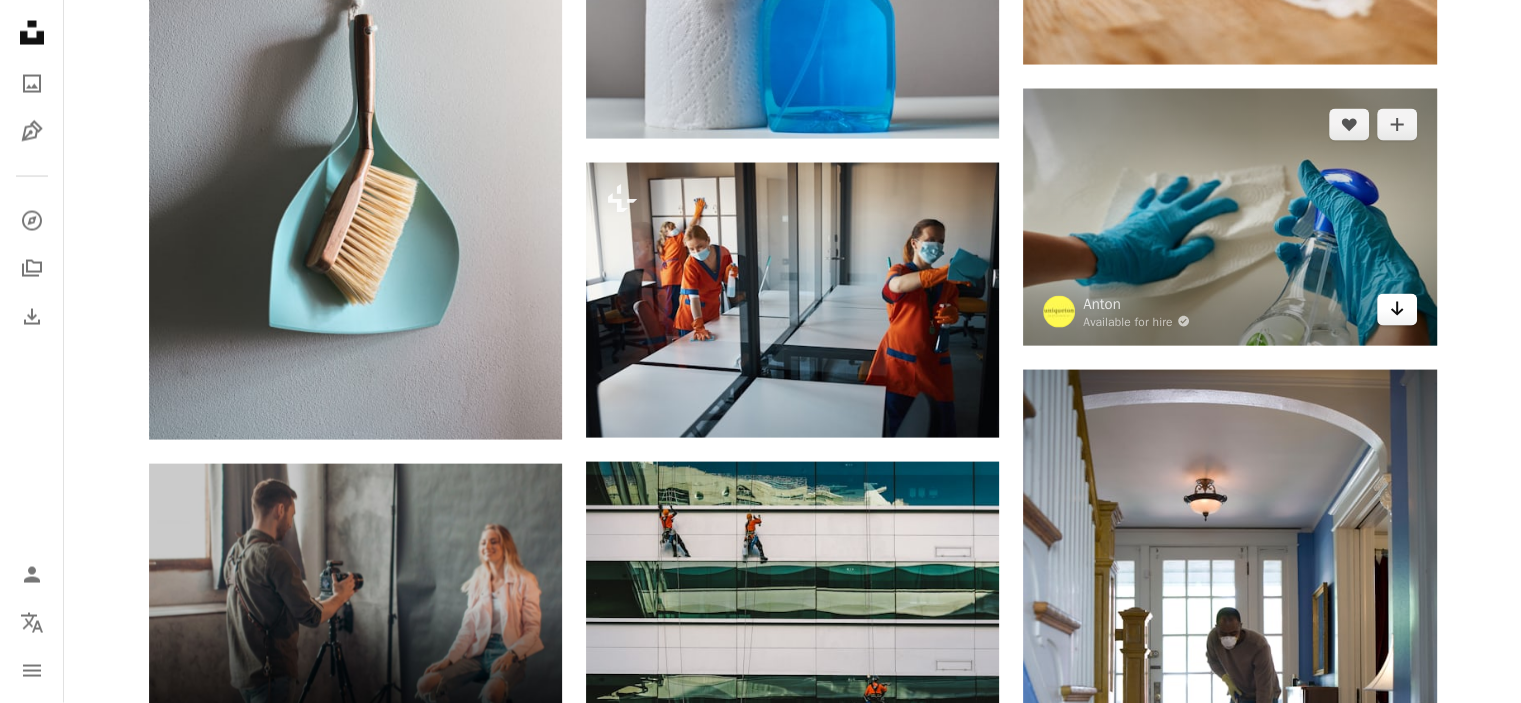 click on "Arrow pointing down" 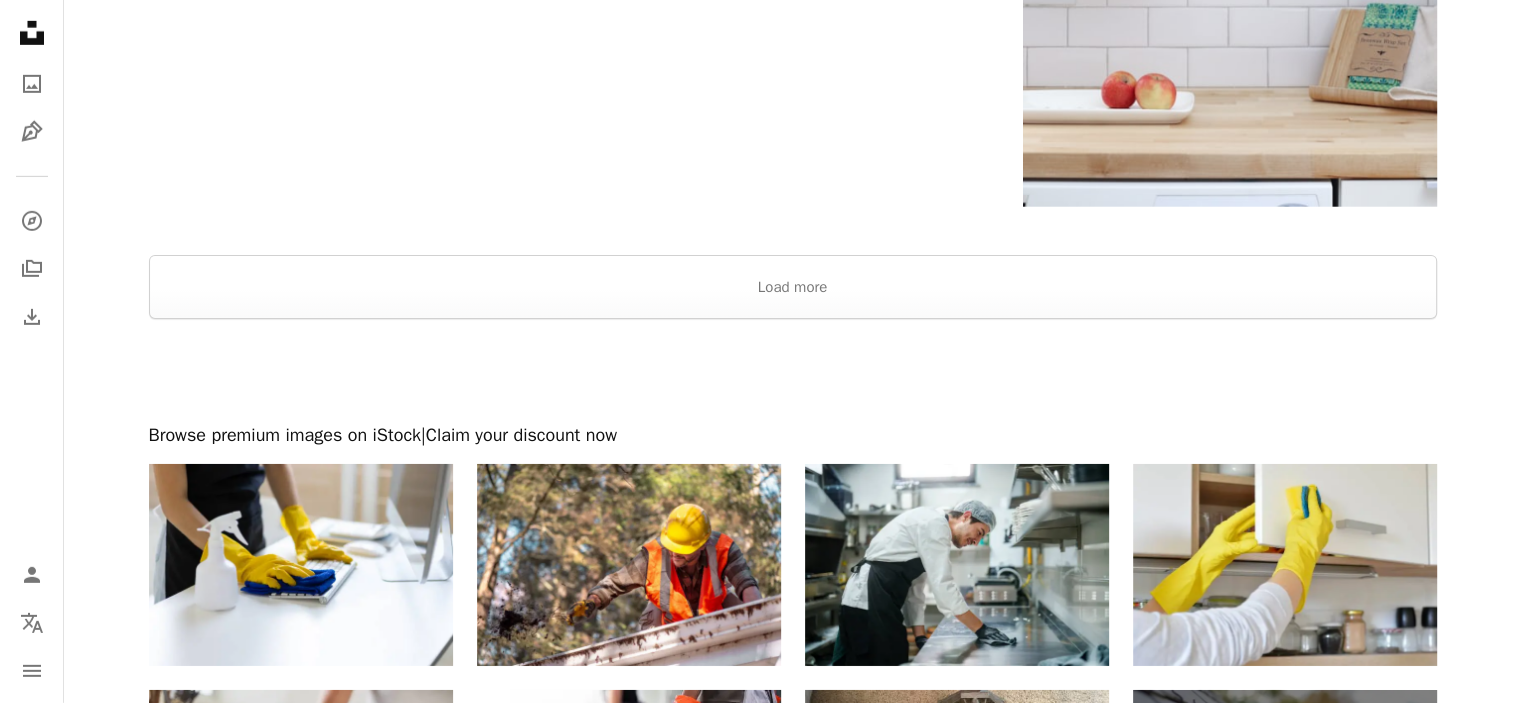 scroll, scrollTop: 6426, scrollLeft: 0, axis: vertical 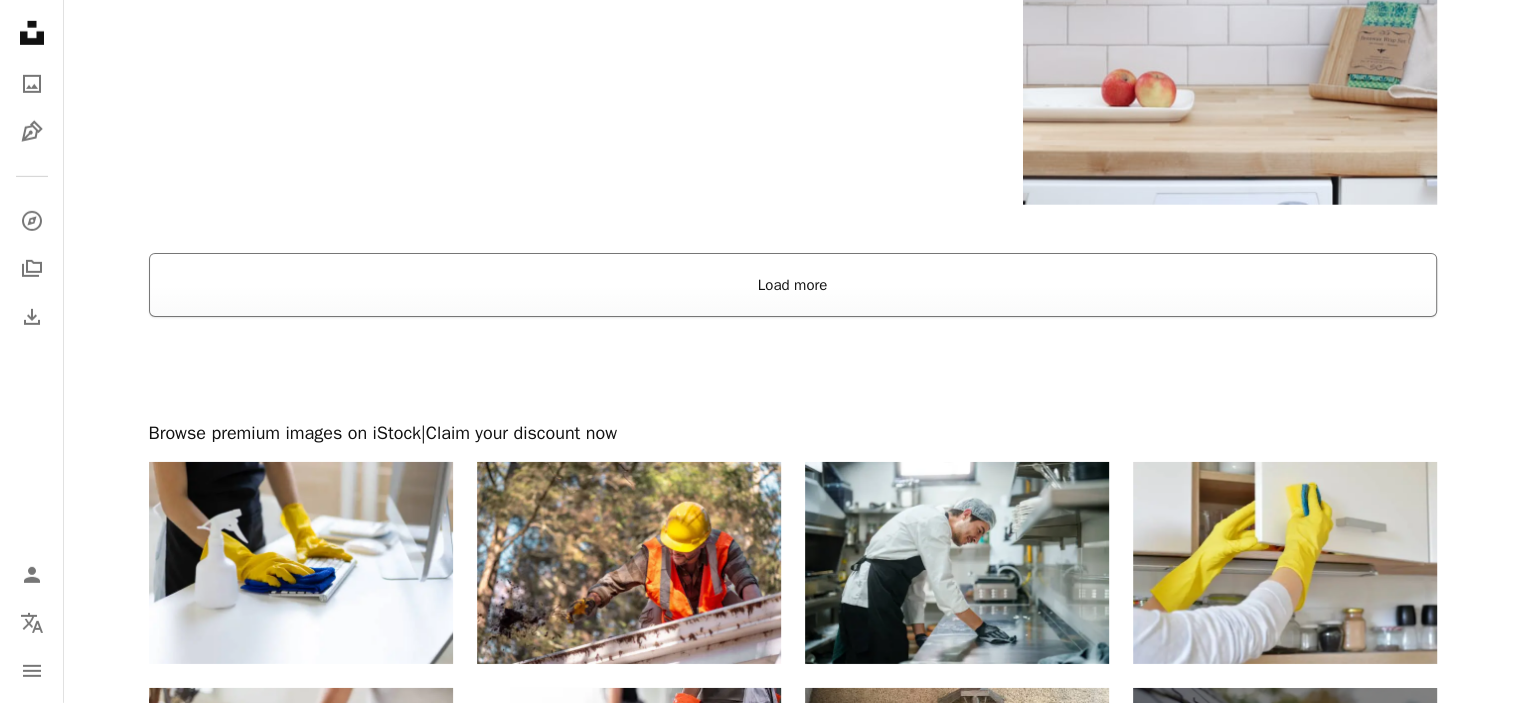 click on "Load more" at bounding box center (793, 285) 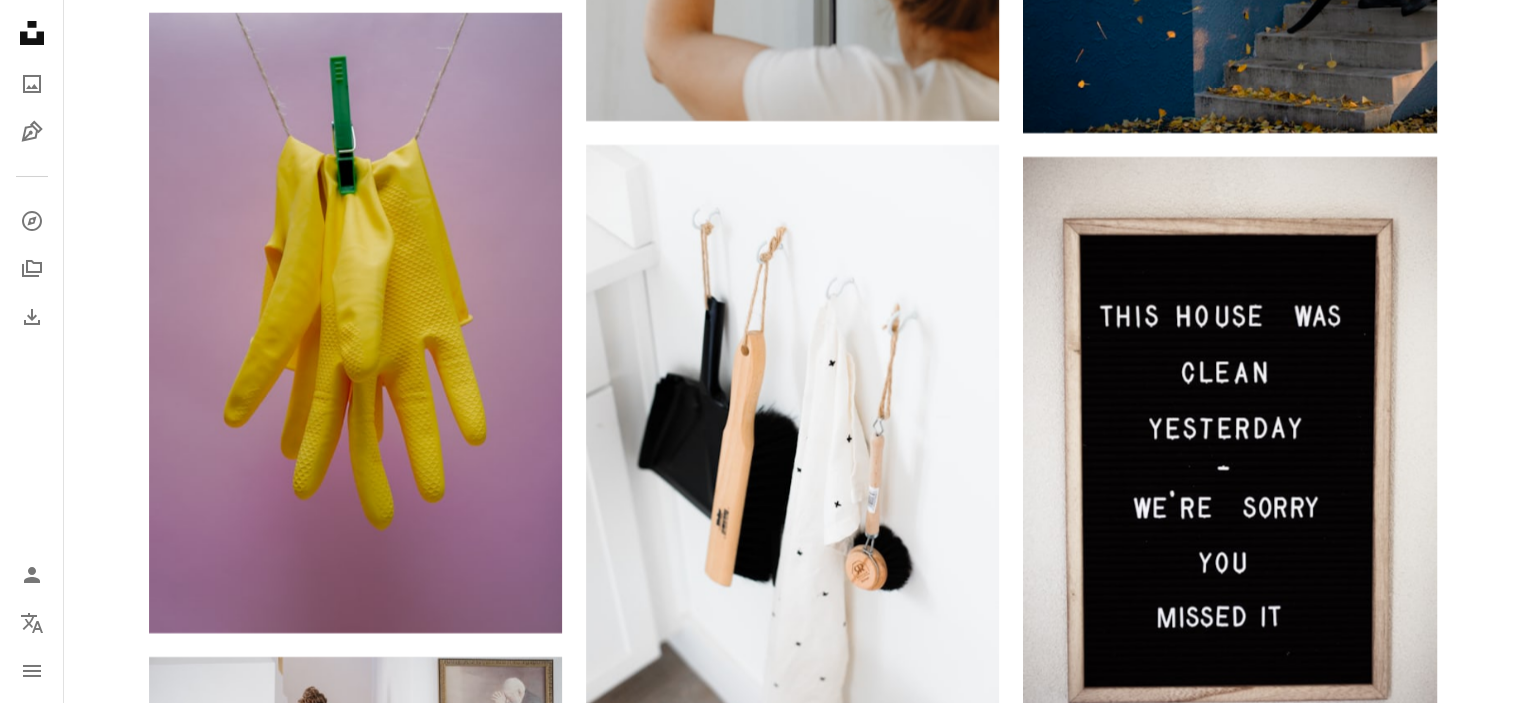 scroll, scrollTop: 7463, scrollLeft: 0, axis: vertical 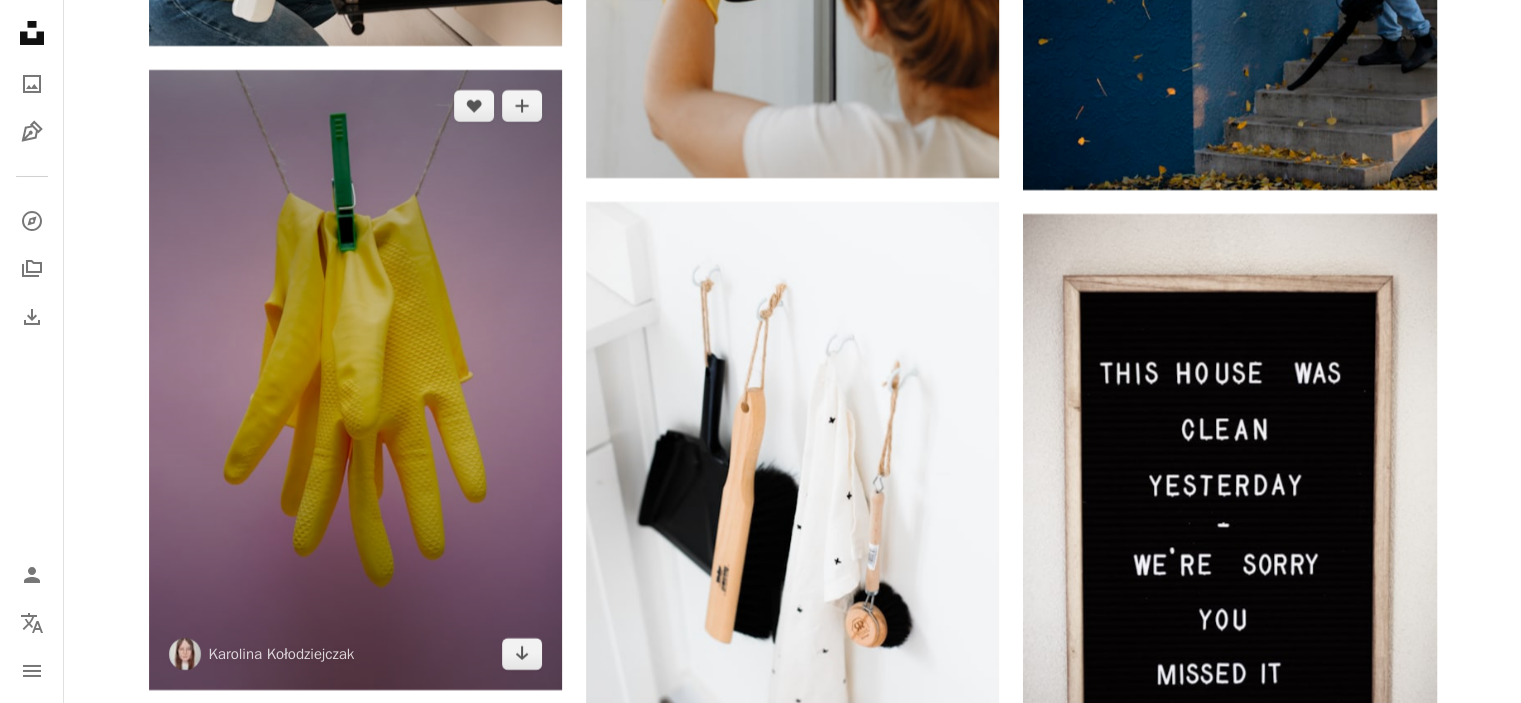 click at bounding box center (355, 380) 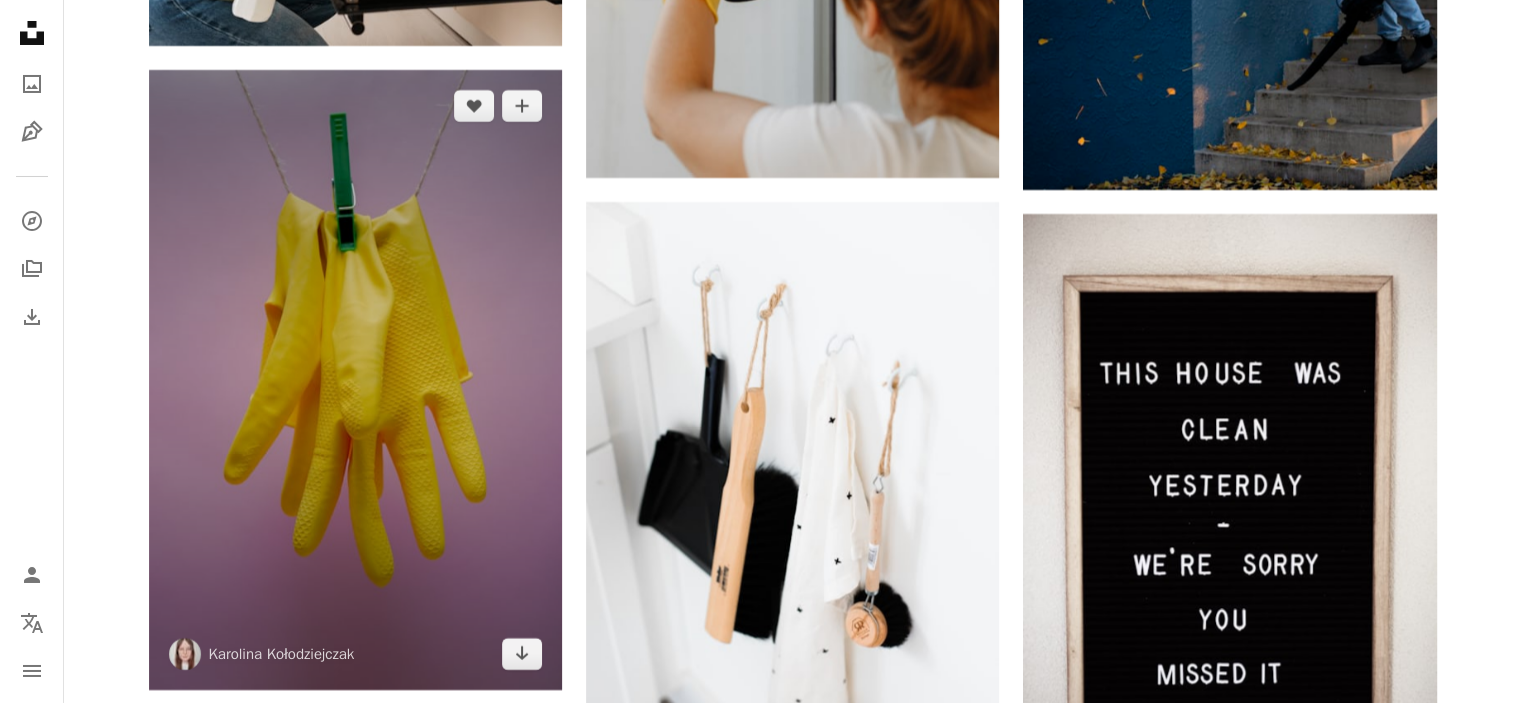 click at bounding box center (355, 380) 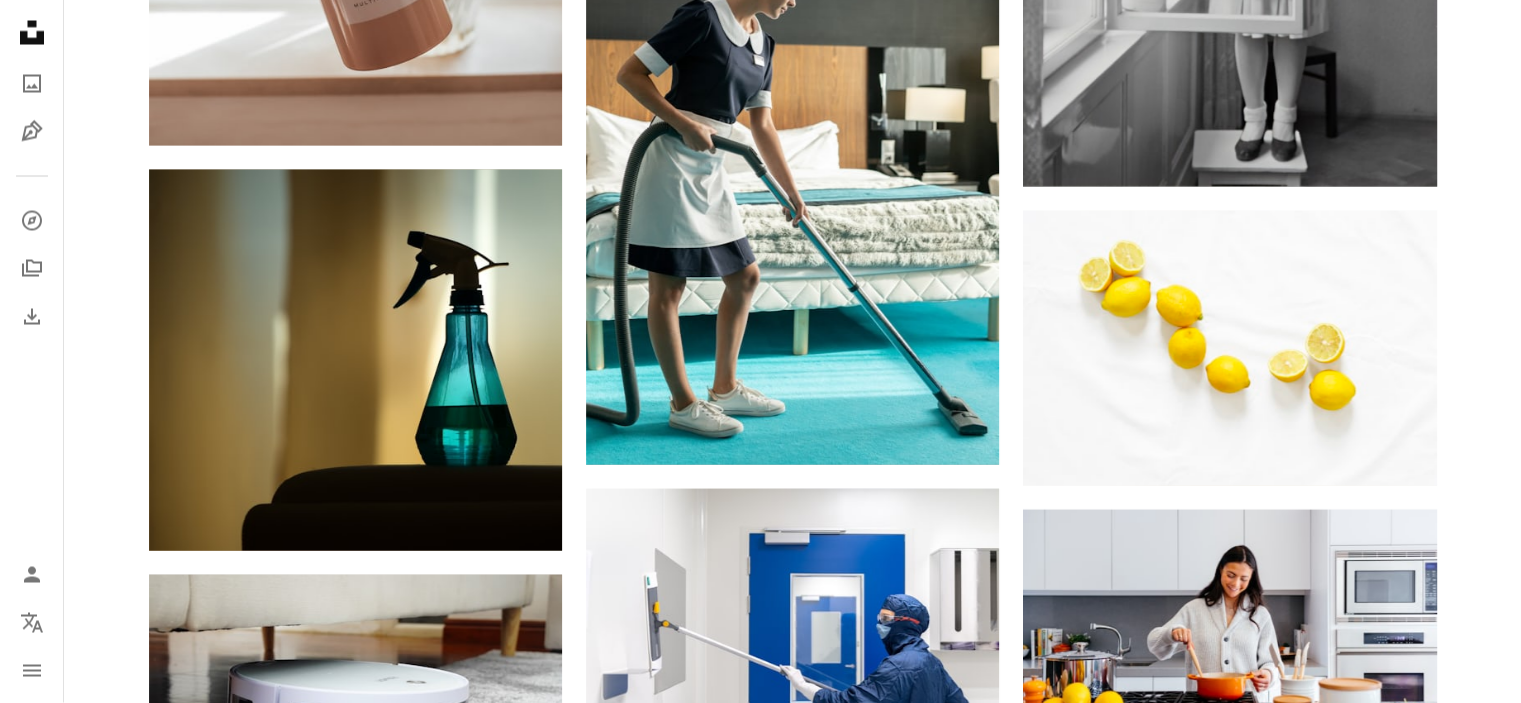 scroll, scrollTop: 18915, scrollLeft: 0, axis: vertical 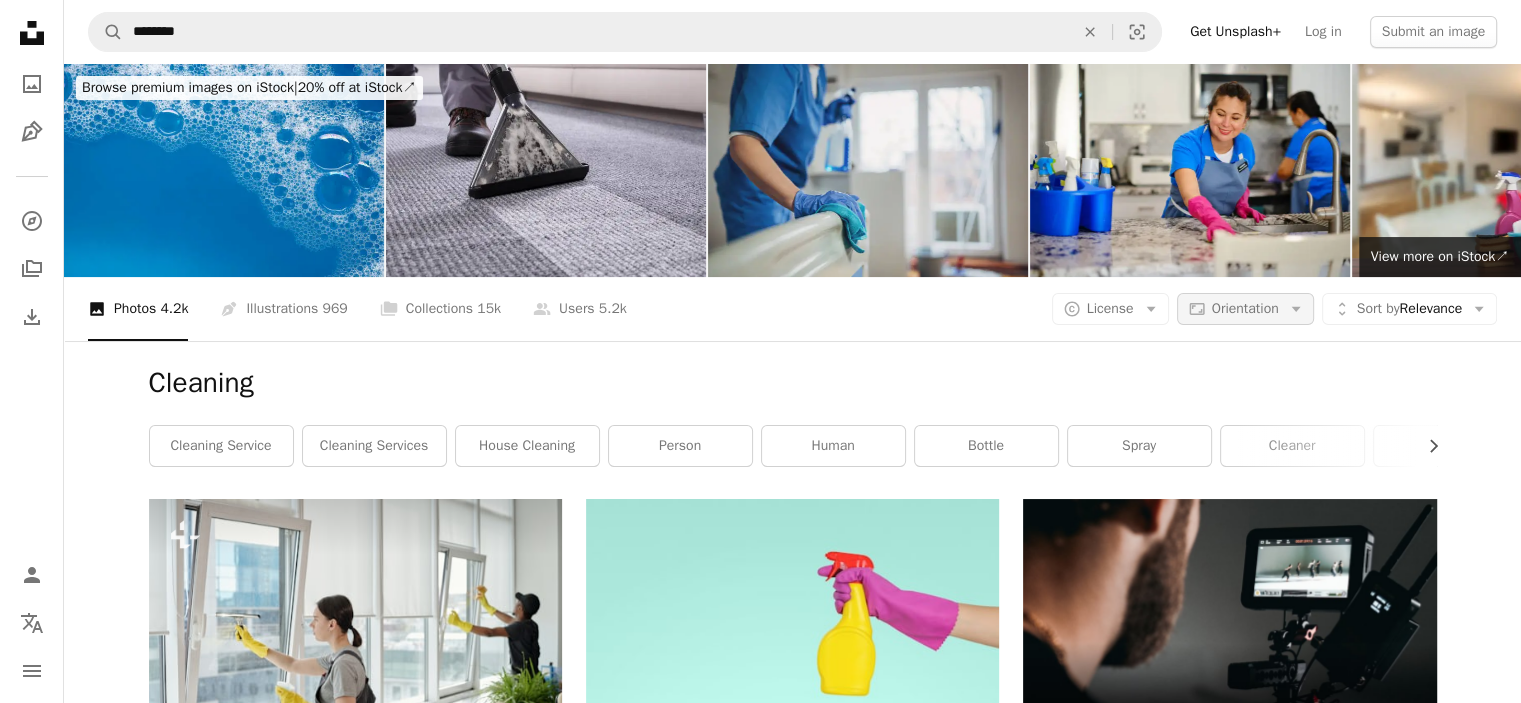 click on "Aspect ratio Orientation Arrow down" at bounding box center [1245, 309] 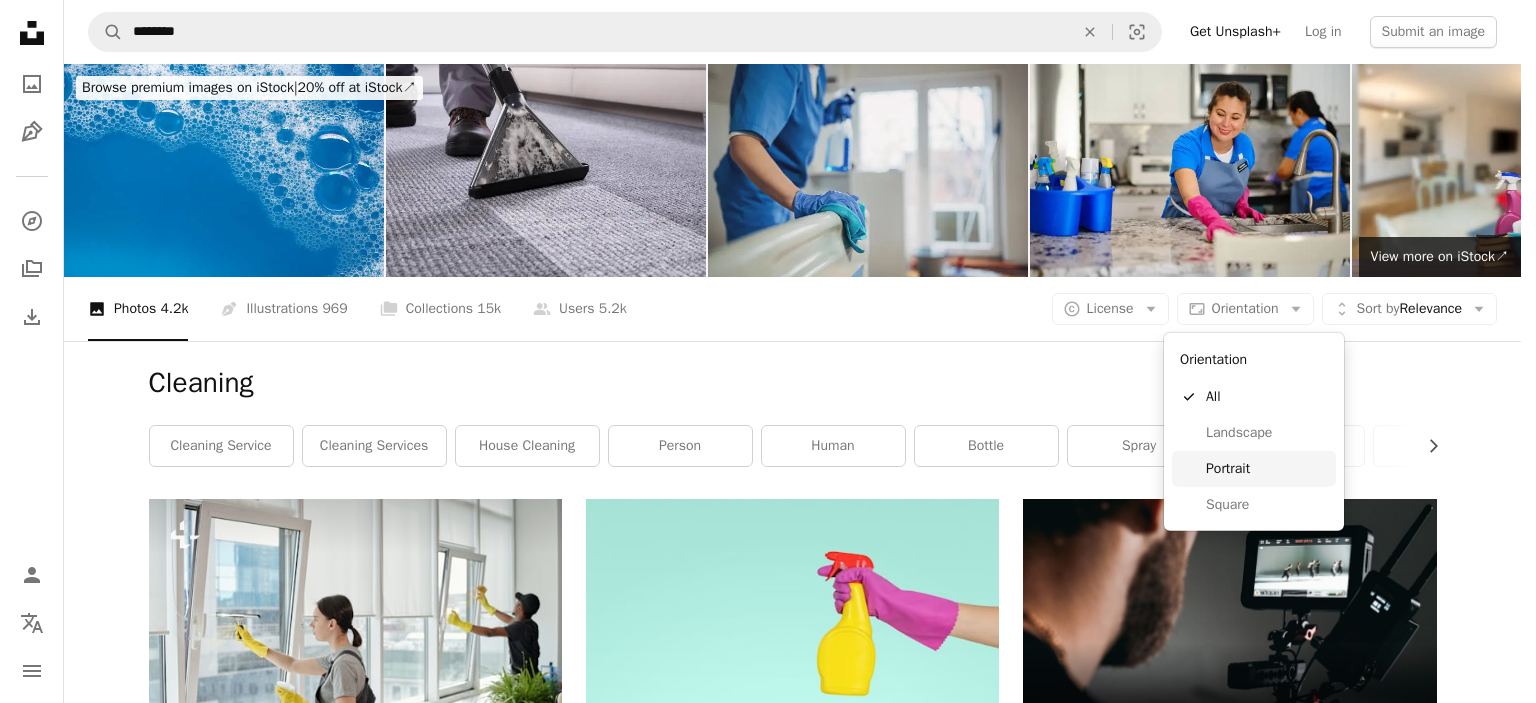 click on "Portrait" at bounding box center (1267, 469) 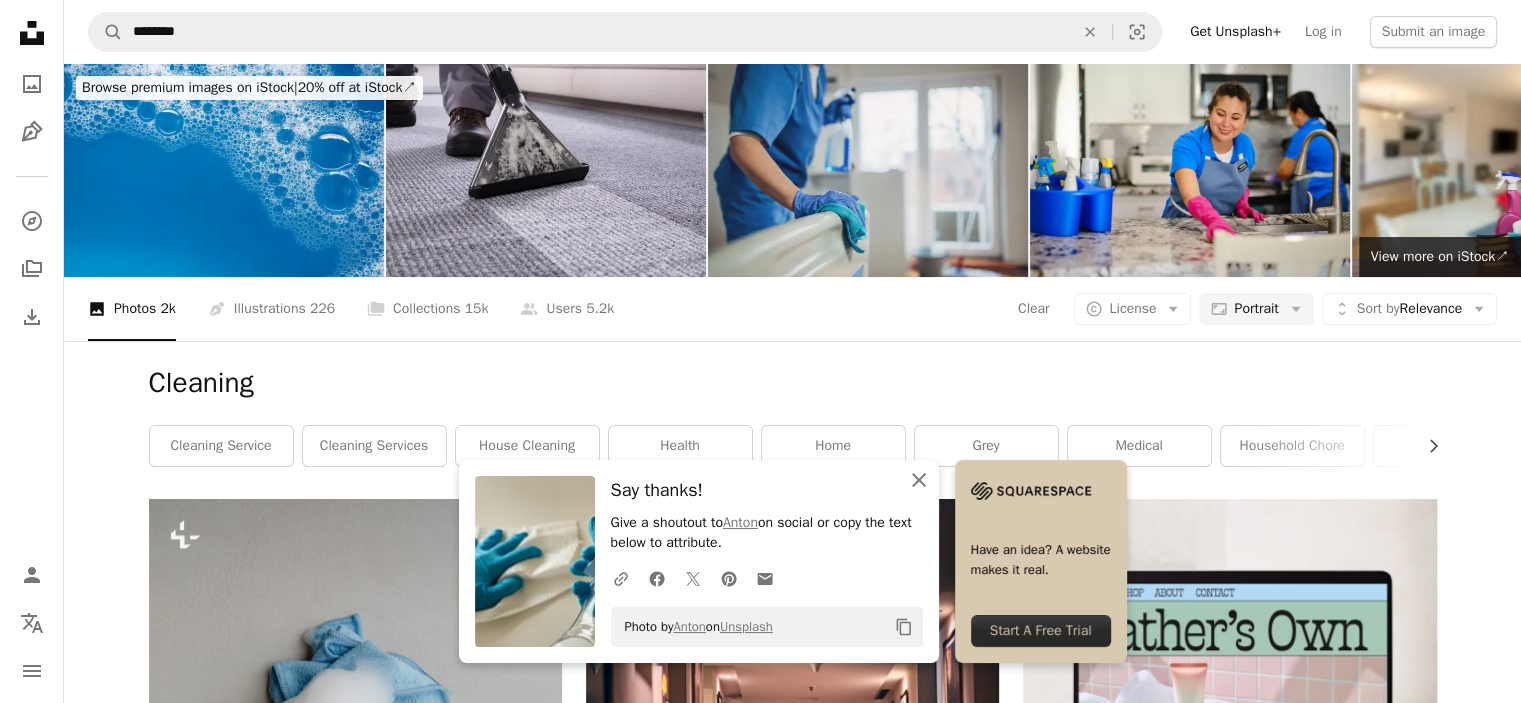 click on "An X shape" 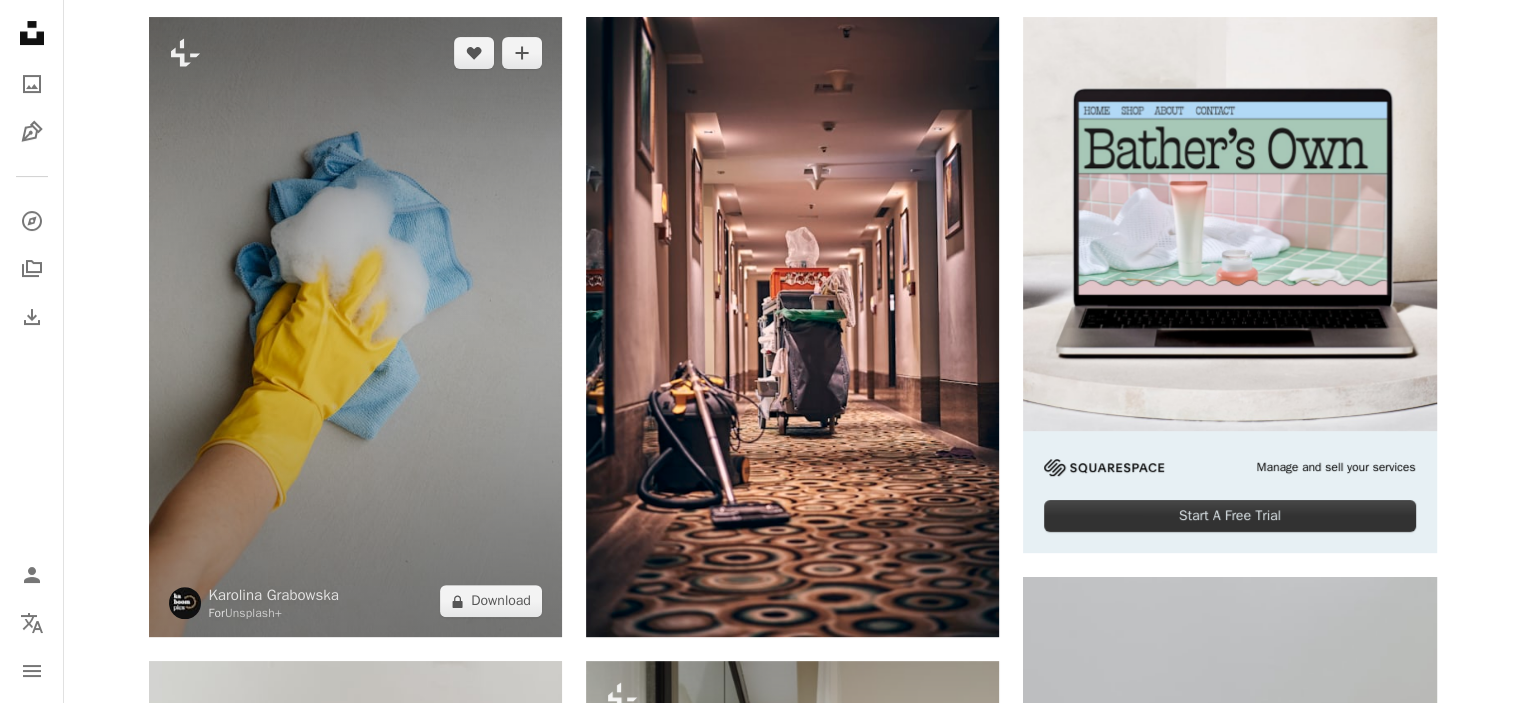 scroll, scrollTop: 0, scrollLeft: 0, axis: both 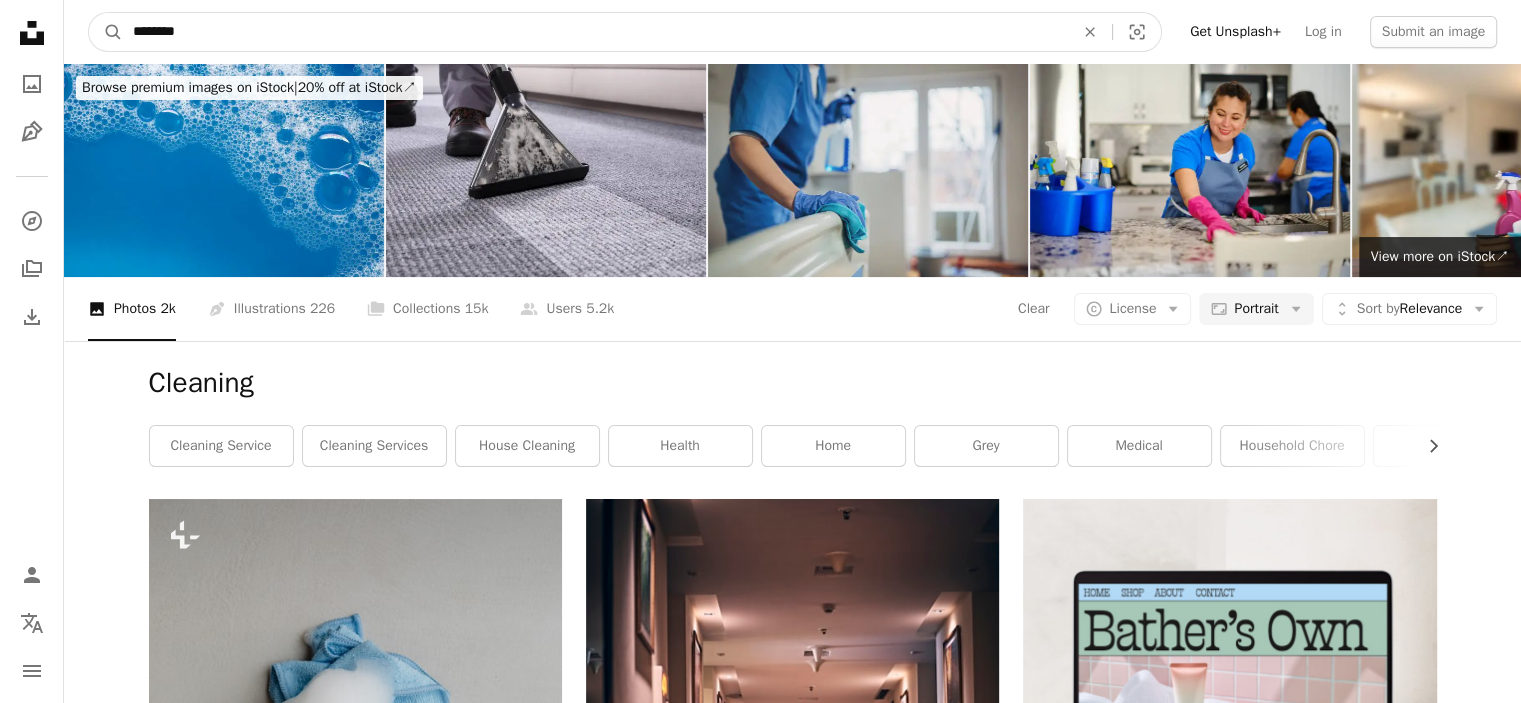 click on "********" at bounding box center [595, 32] 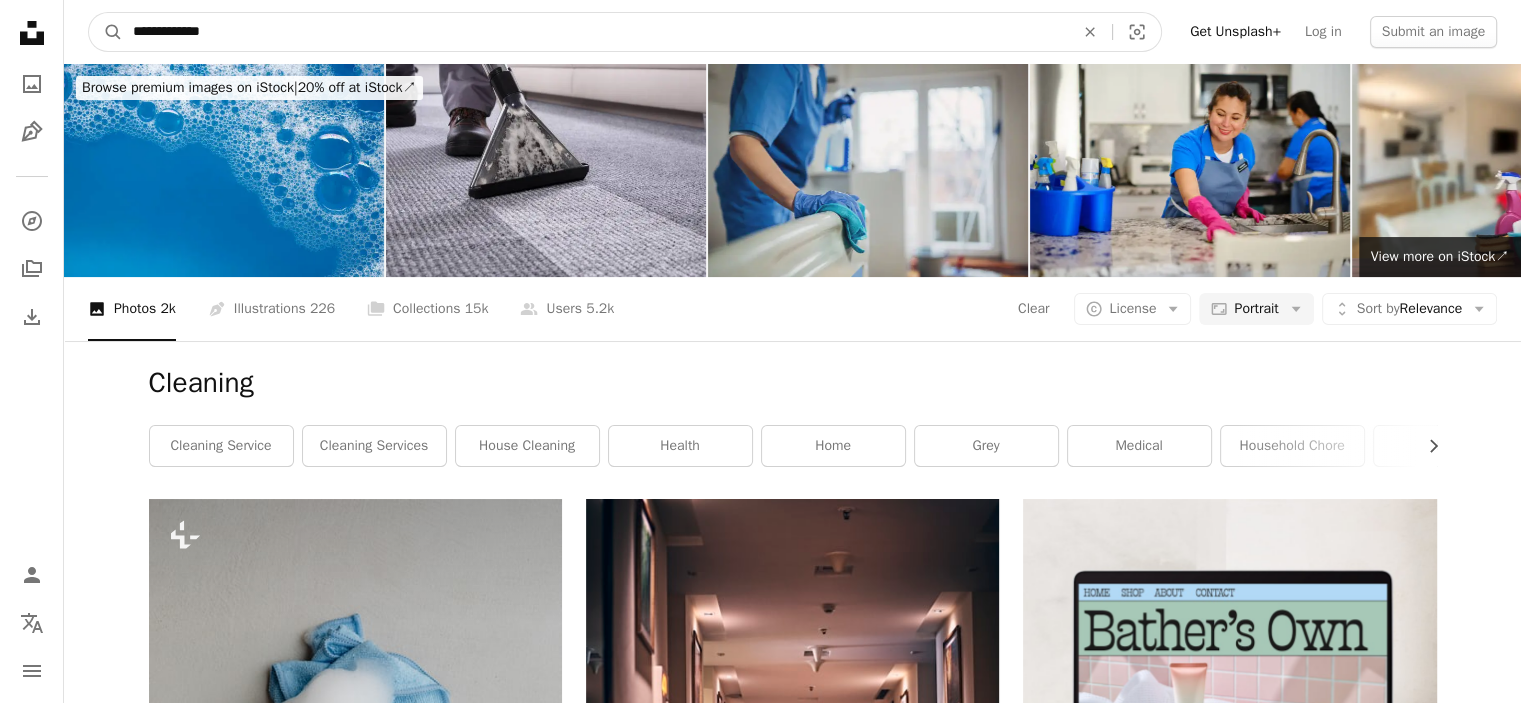 type on "**********" 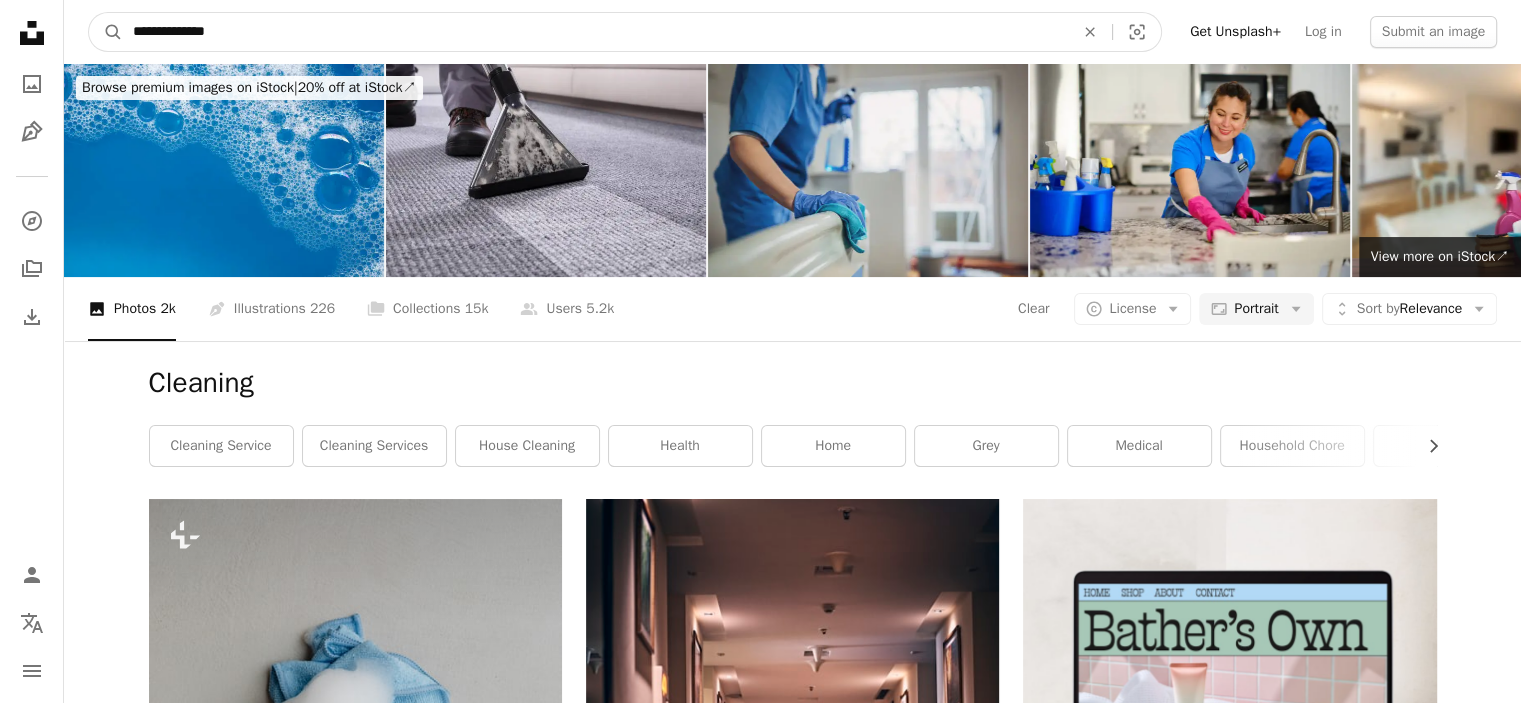 click on "A magnifying glass" at bounding box center [106, 32] 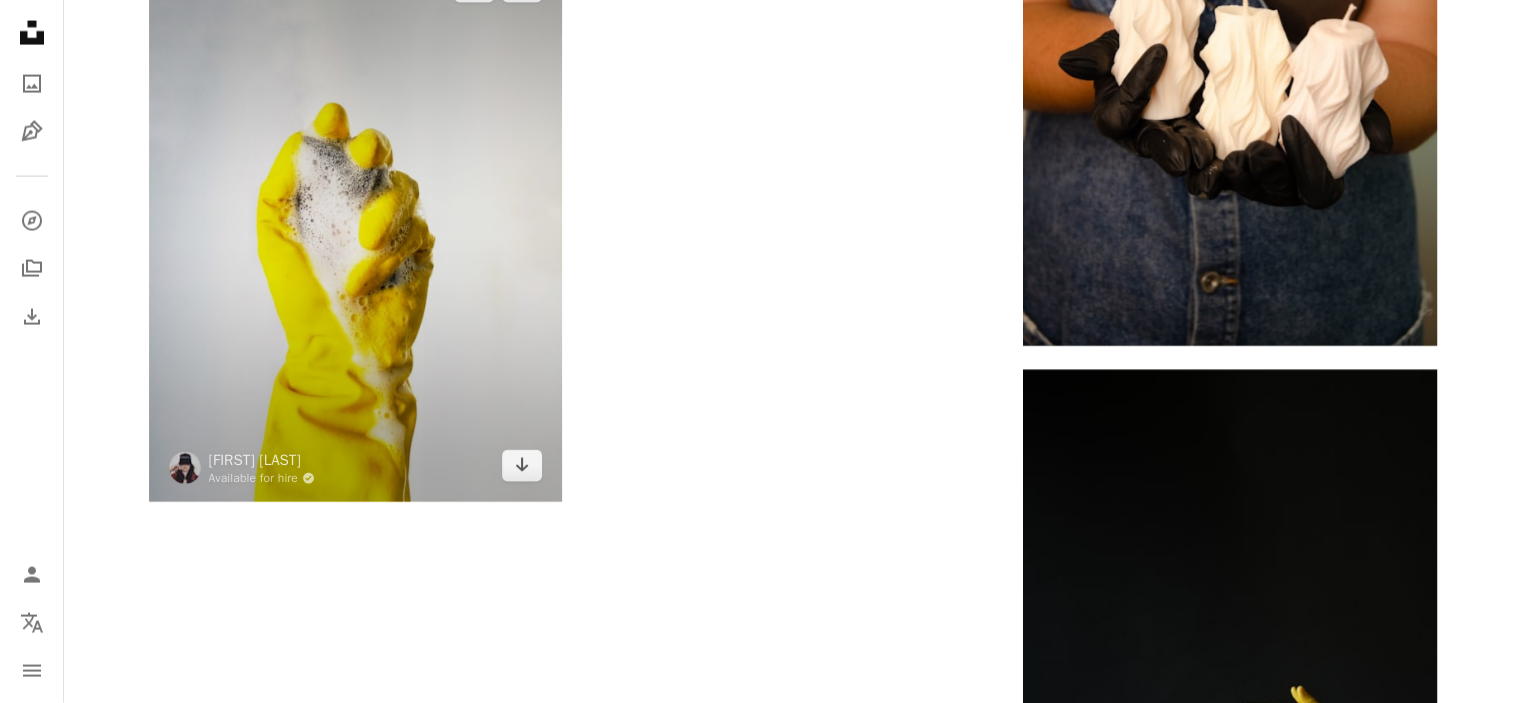 scroll, scrollTop: 4256, scrollLeft: 0, axis: vertical 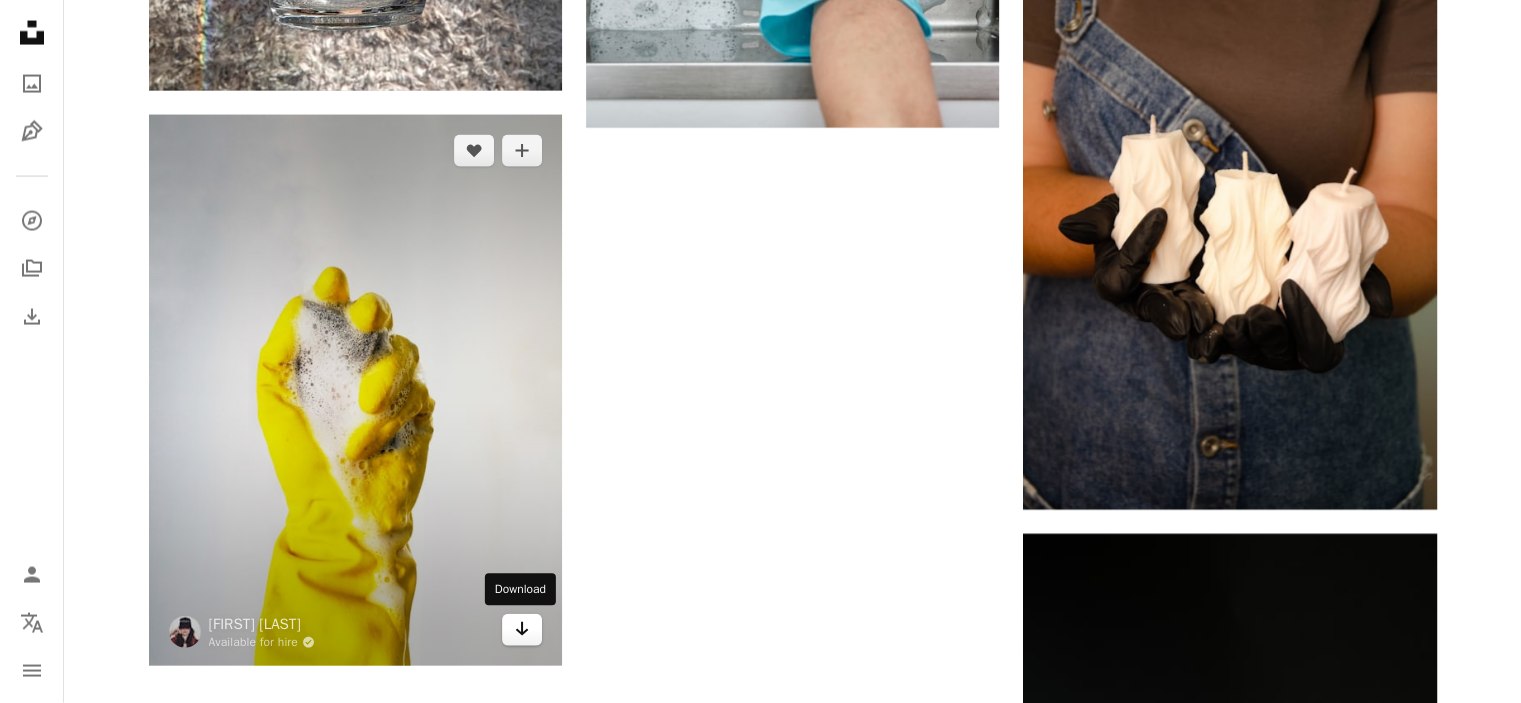 click 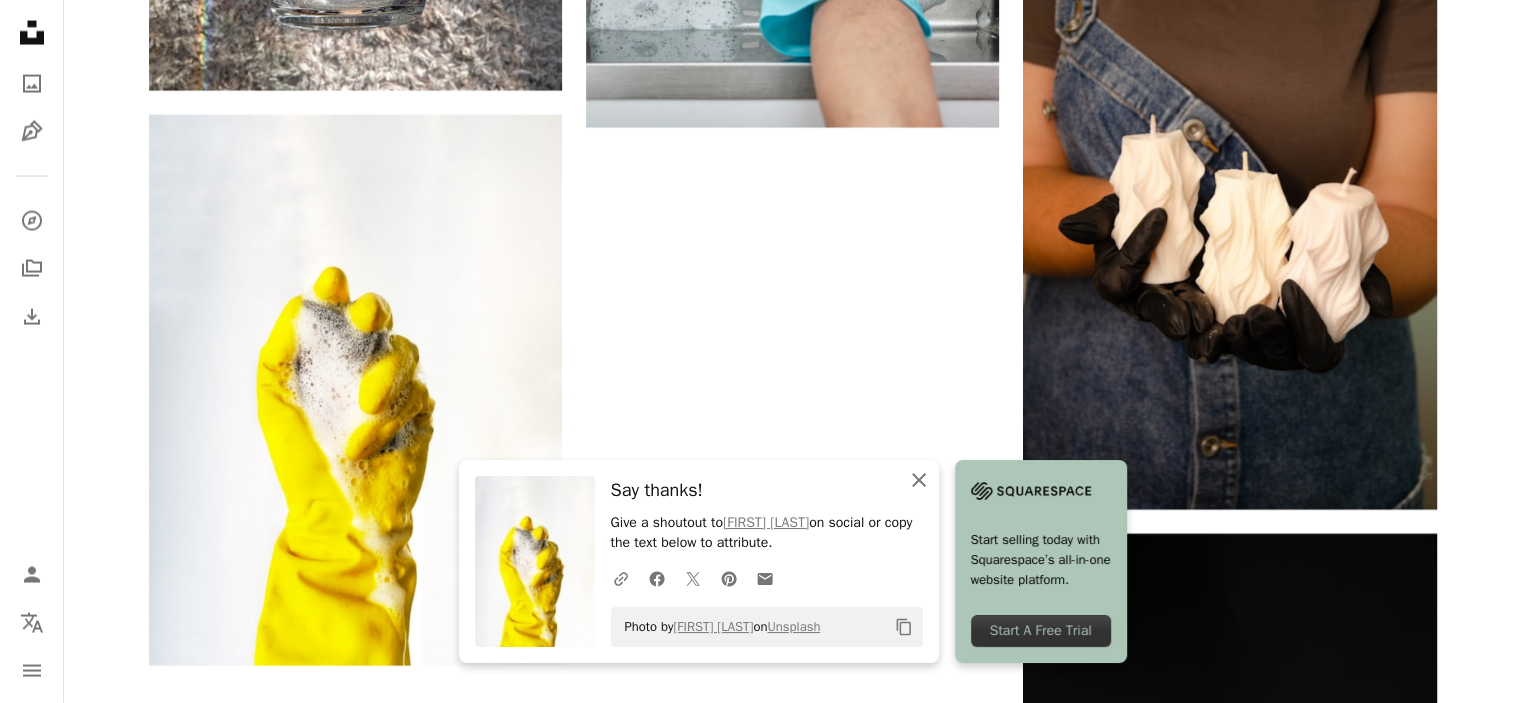 click on "An X shape" 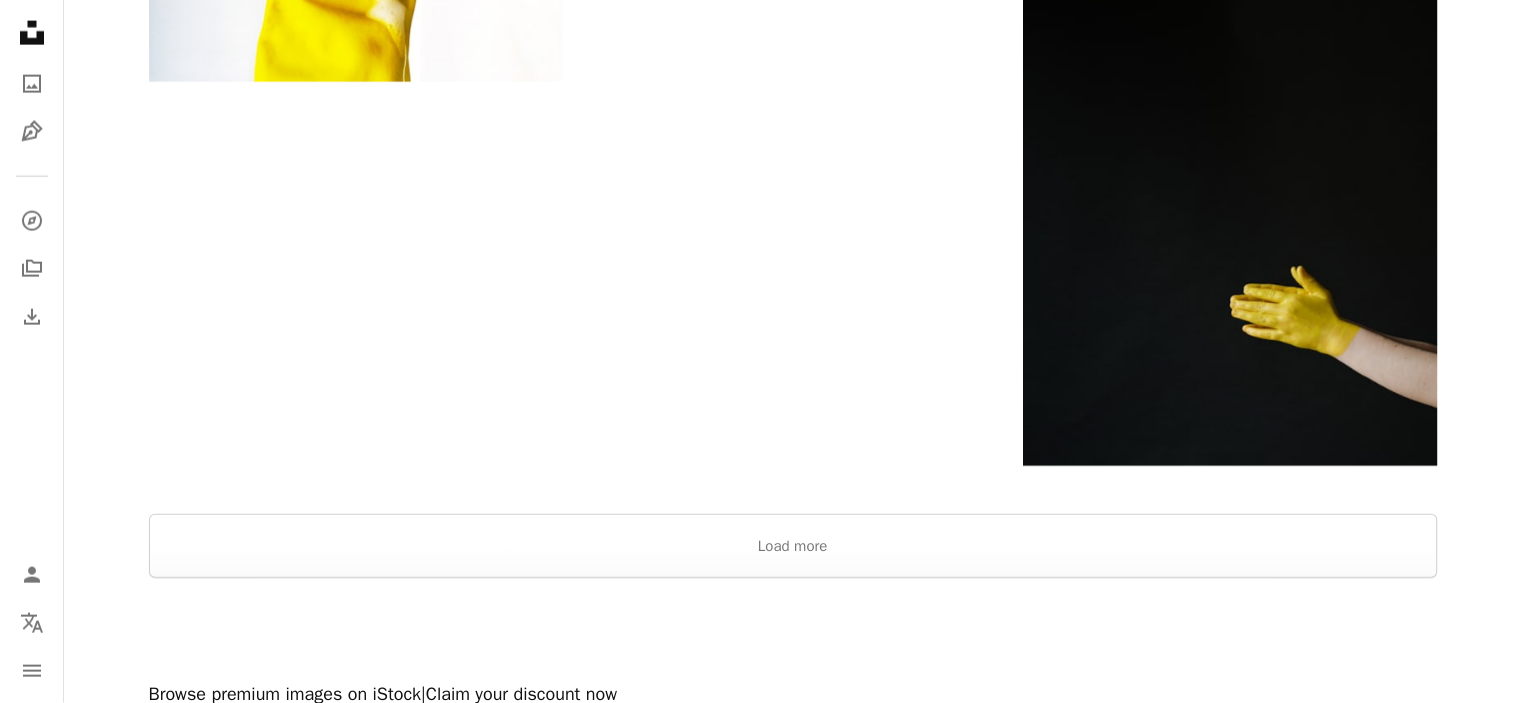 scroll, scrollTop: 4840, scrollLeft: 0, axis: vertical 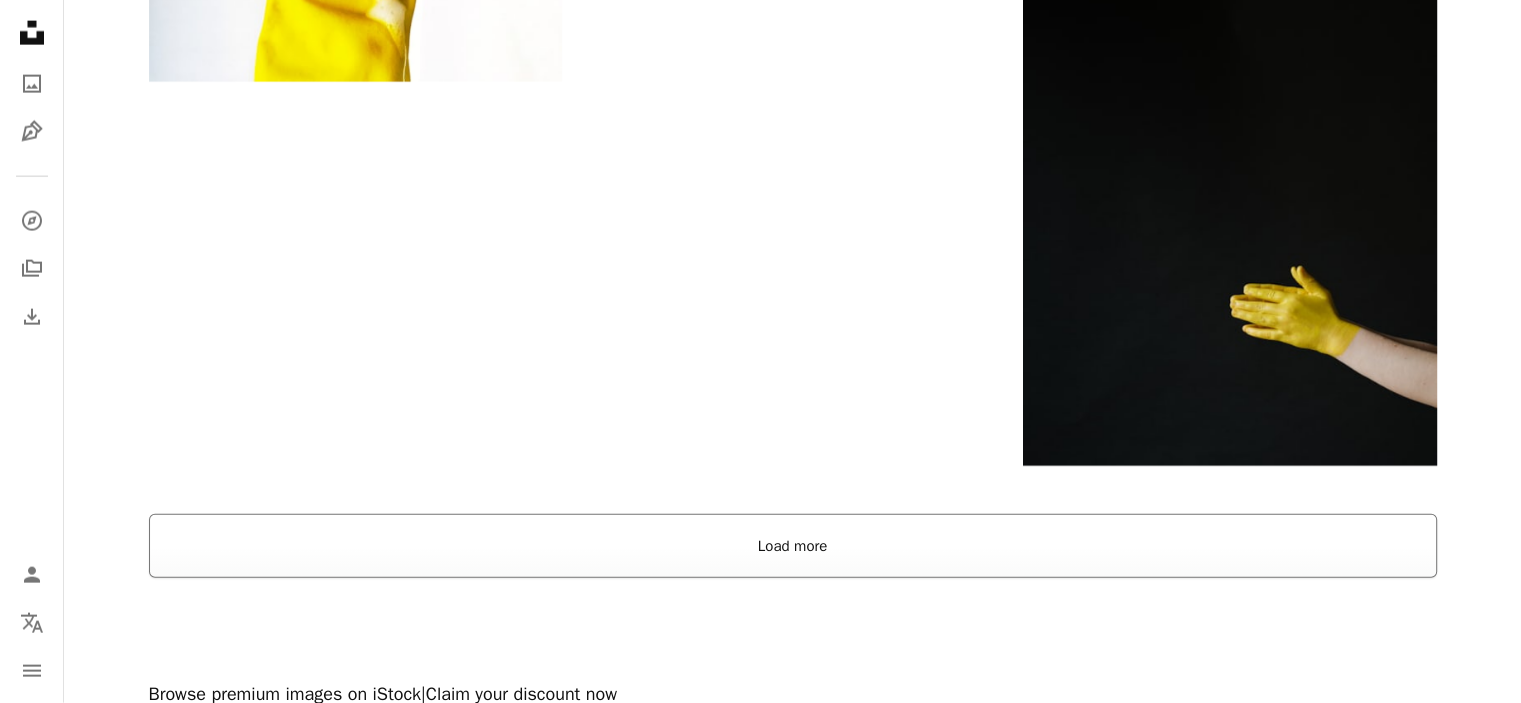 click on "Load more" at bounding box center [793, 546] 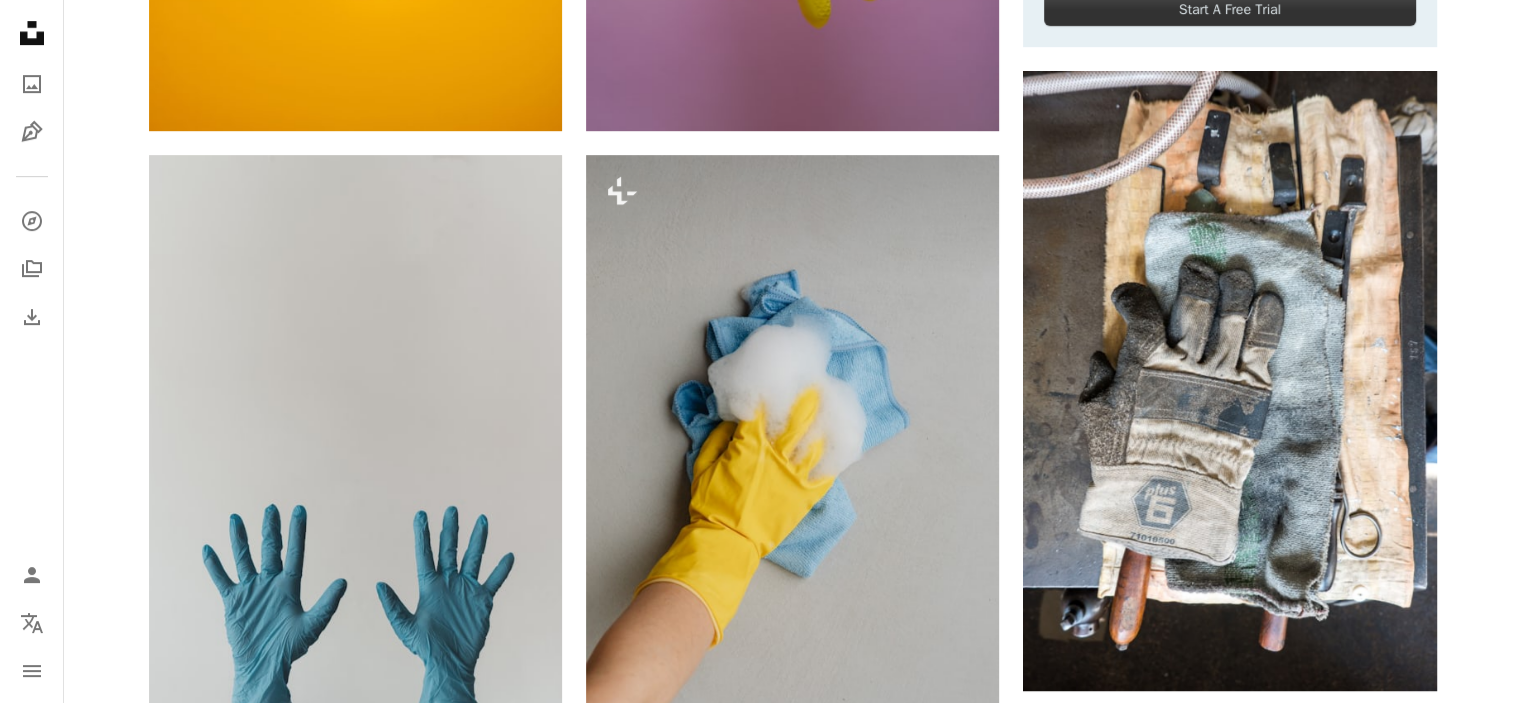 scroll, scrollTop: 0, scrollLeft: 0, axis: both 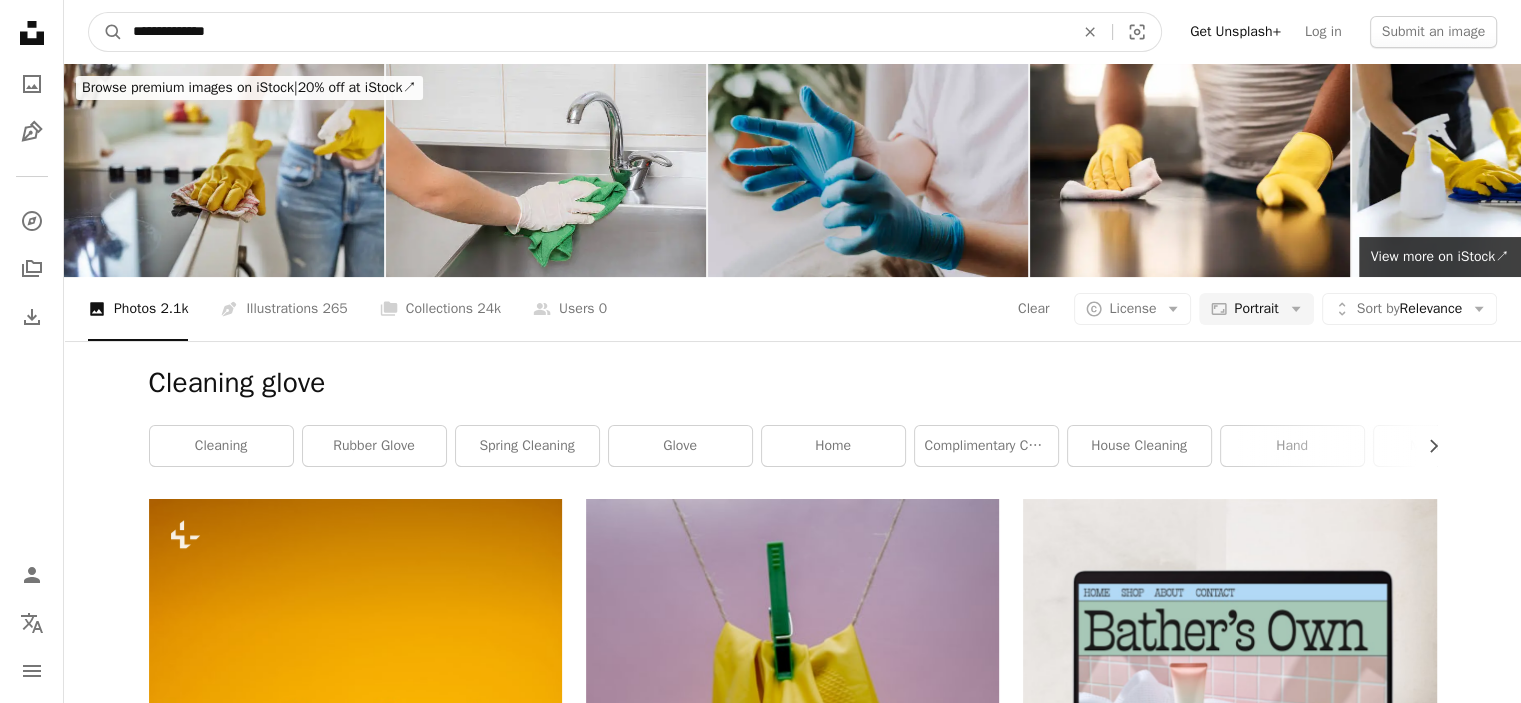 click on "**********" at bounding box center (595, 32) 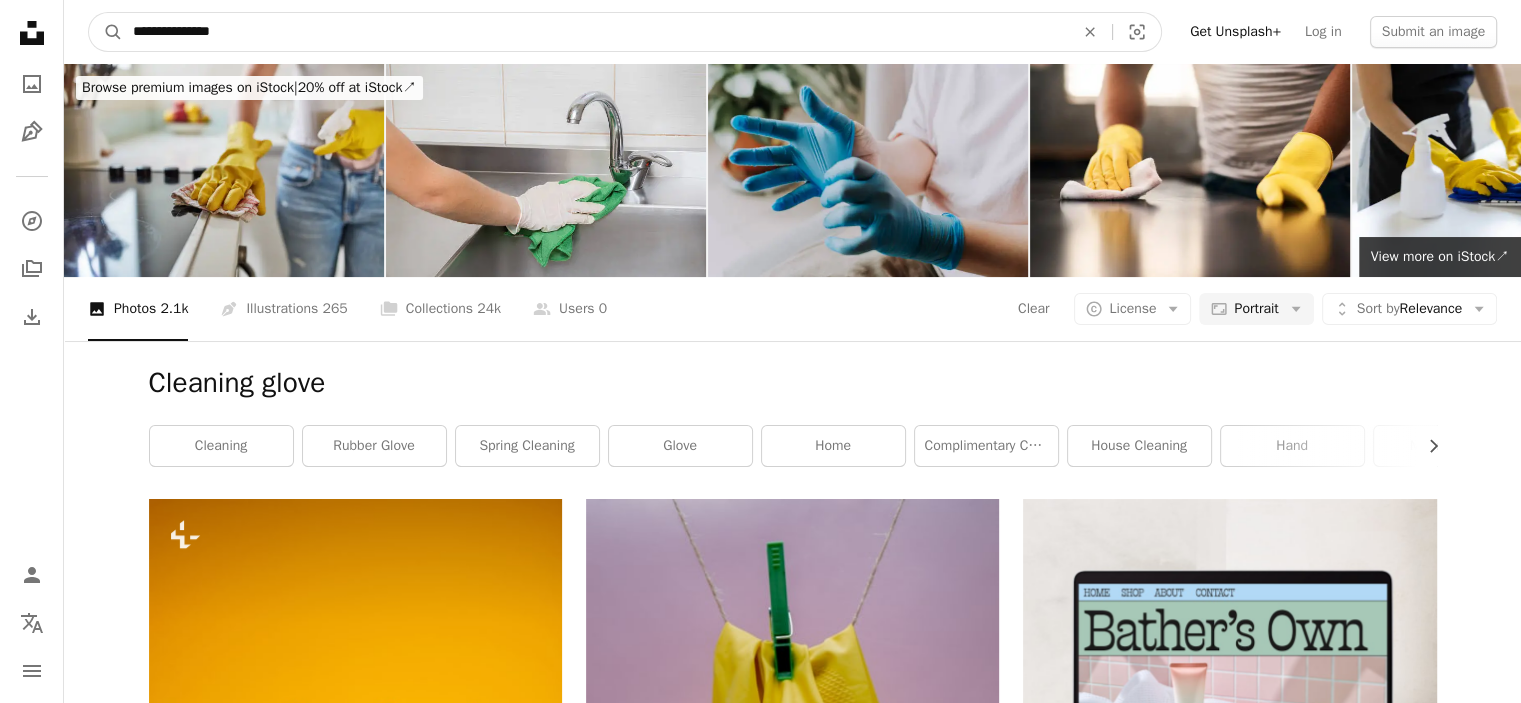 click on "A magnifying glass" at bounding box center [106, 32] 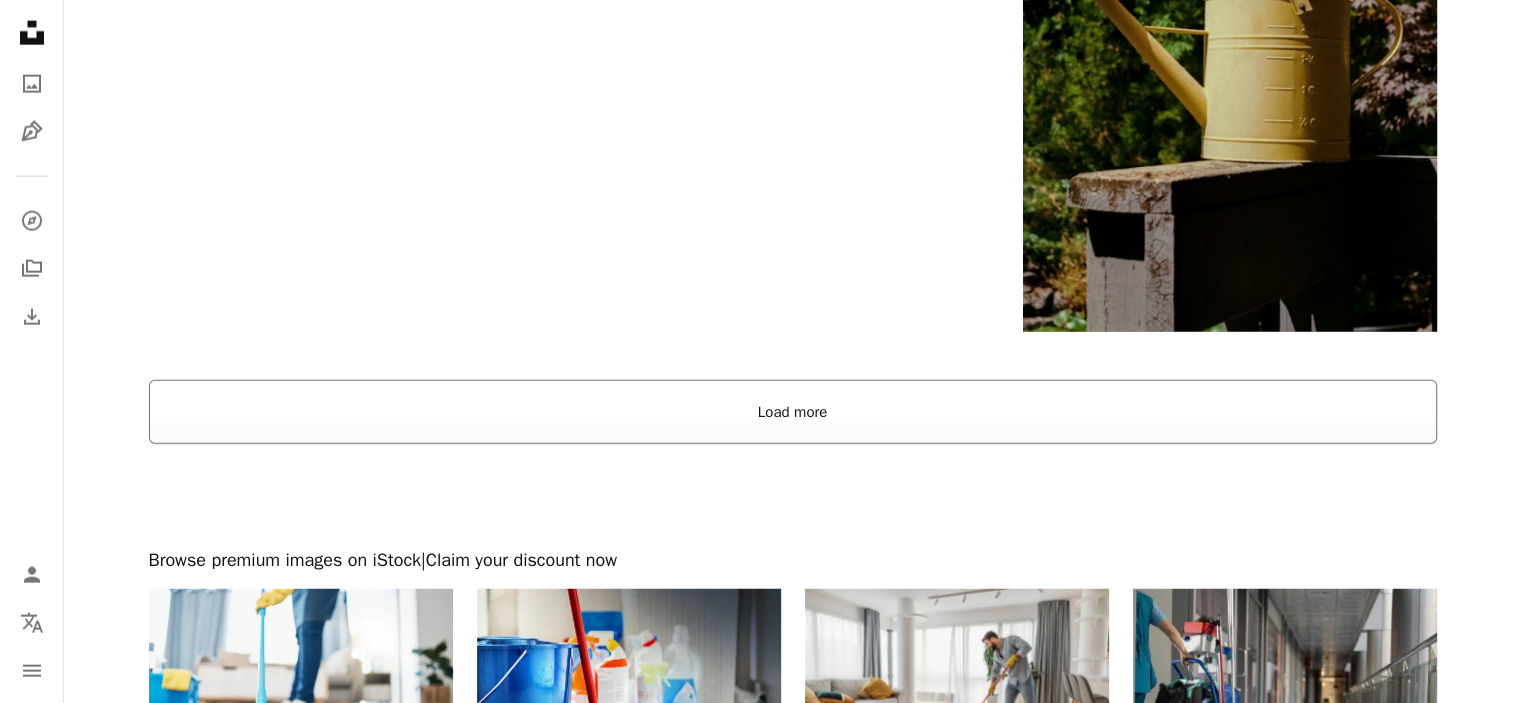scroll, scrollTop: 4936, scrollLeft: 0, axis: vertical 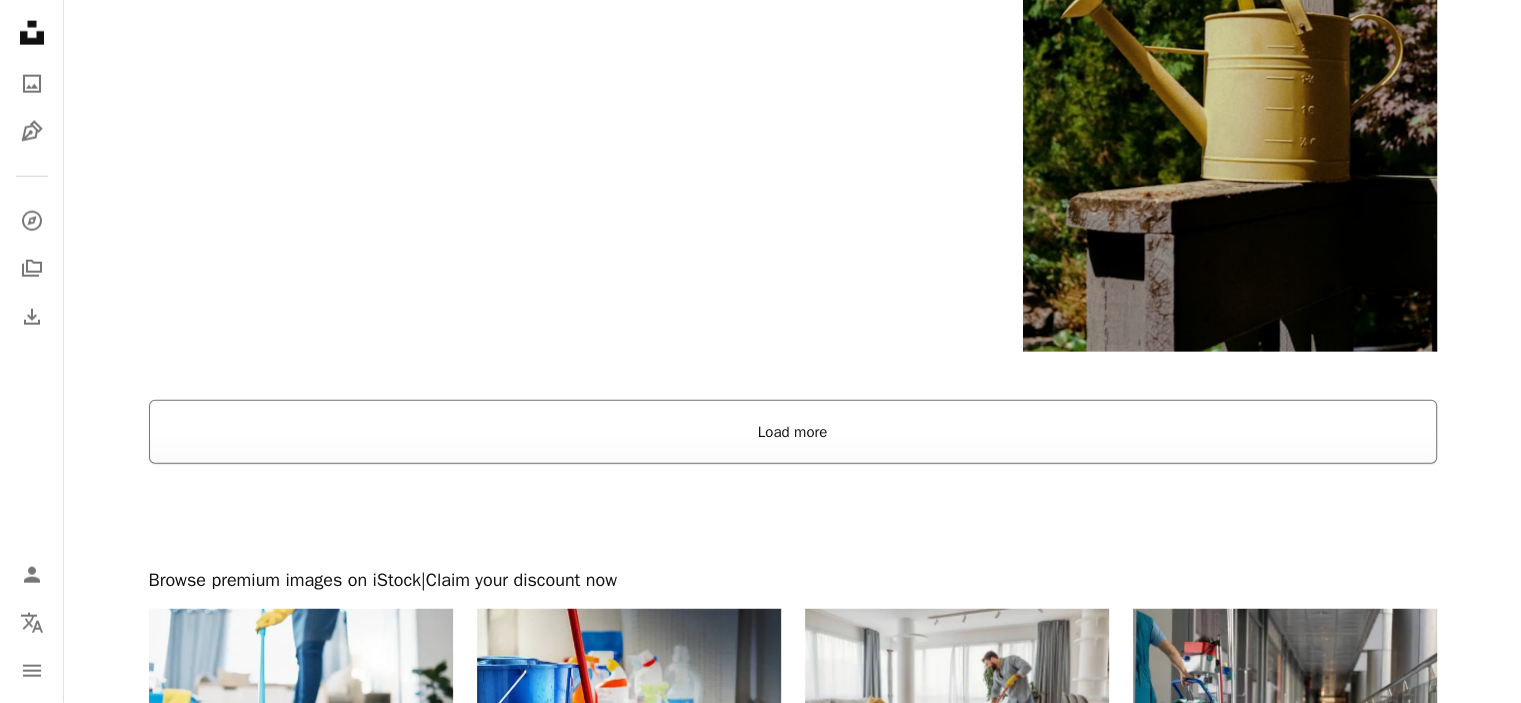 click on "Load more" at bounding box center (793, 432) 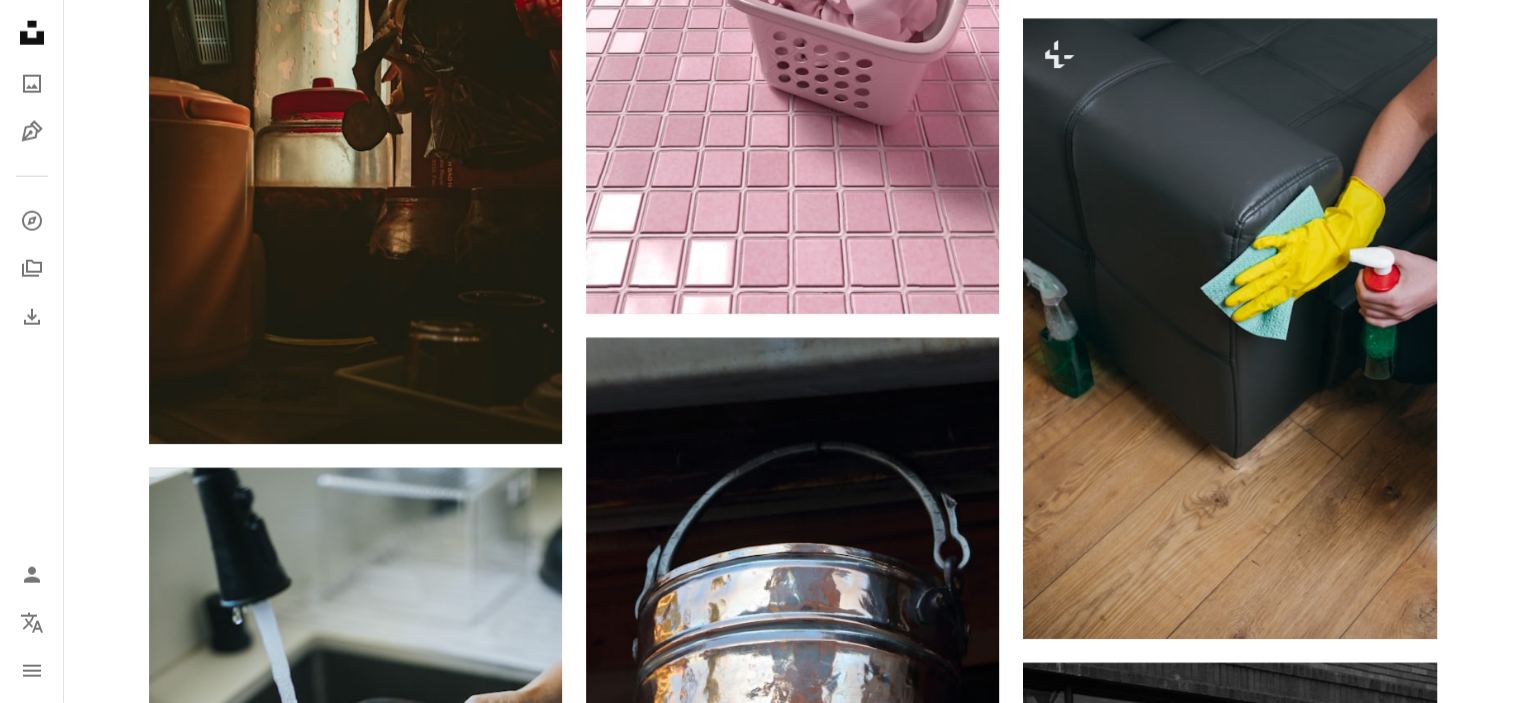 scroll, scrollTop: 20354, scrollLeft: 0, axis: vertical 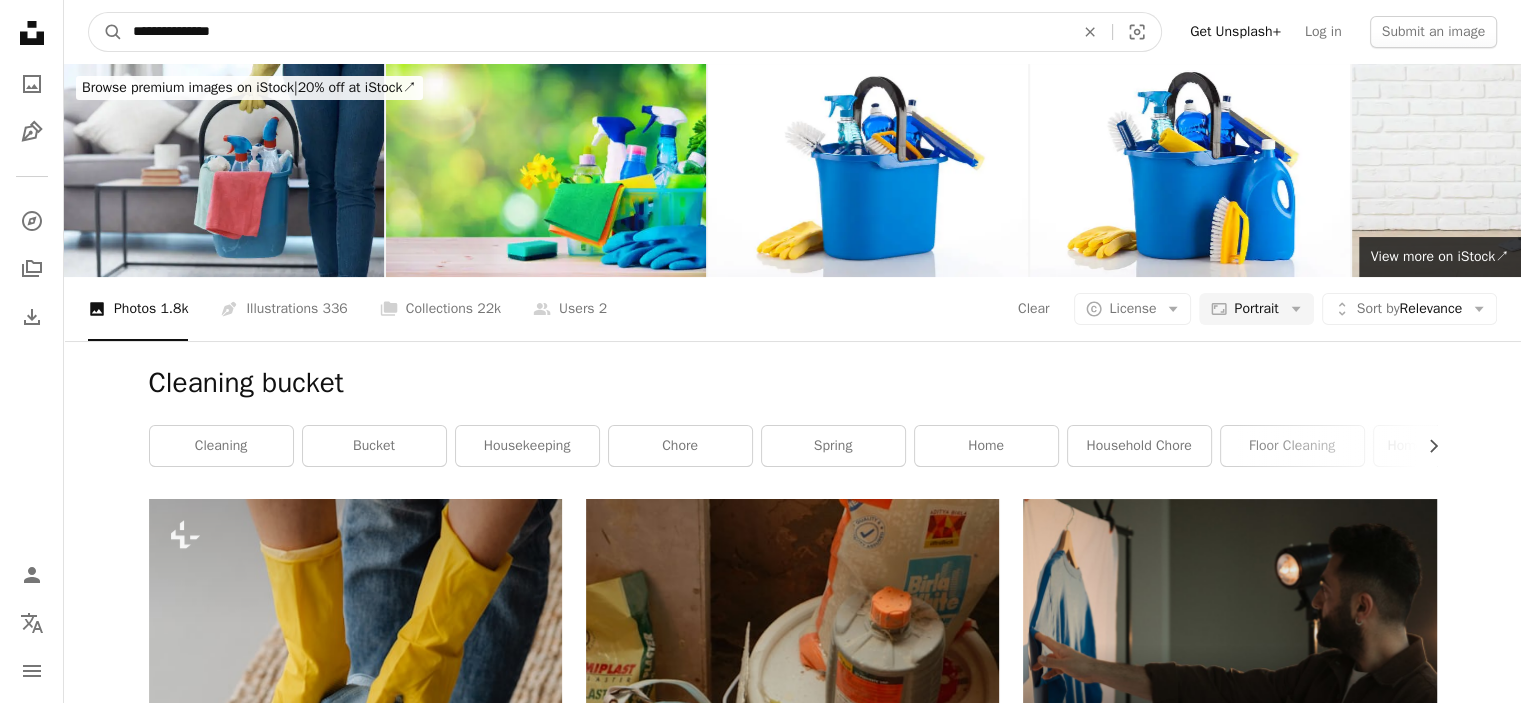 click on "**********" at bounding box center (595, 32) 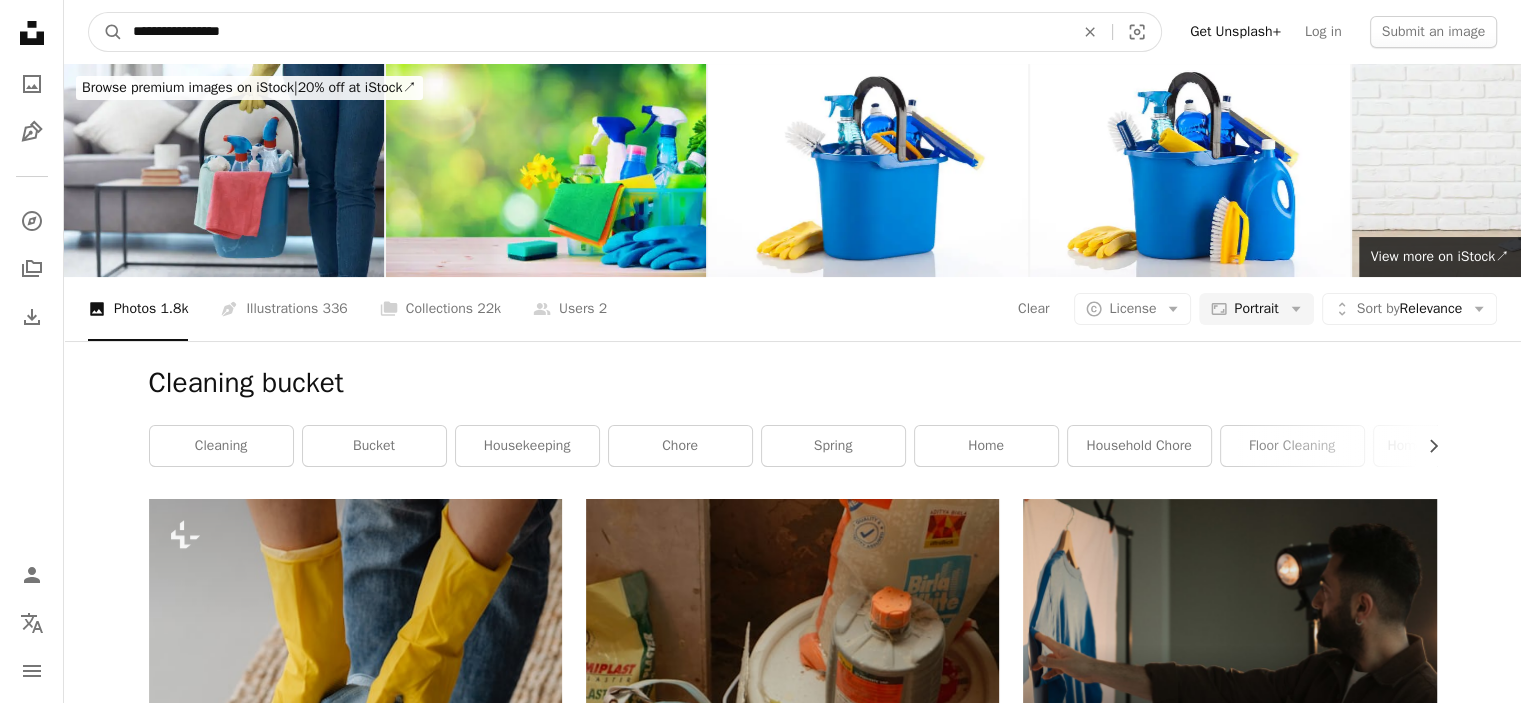 type on "**********" 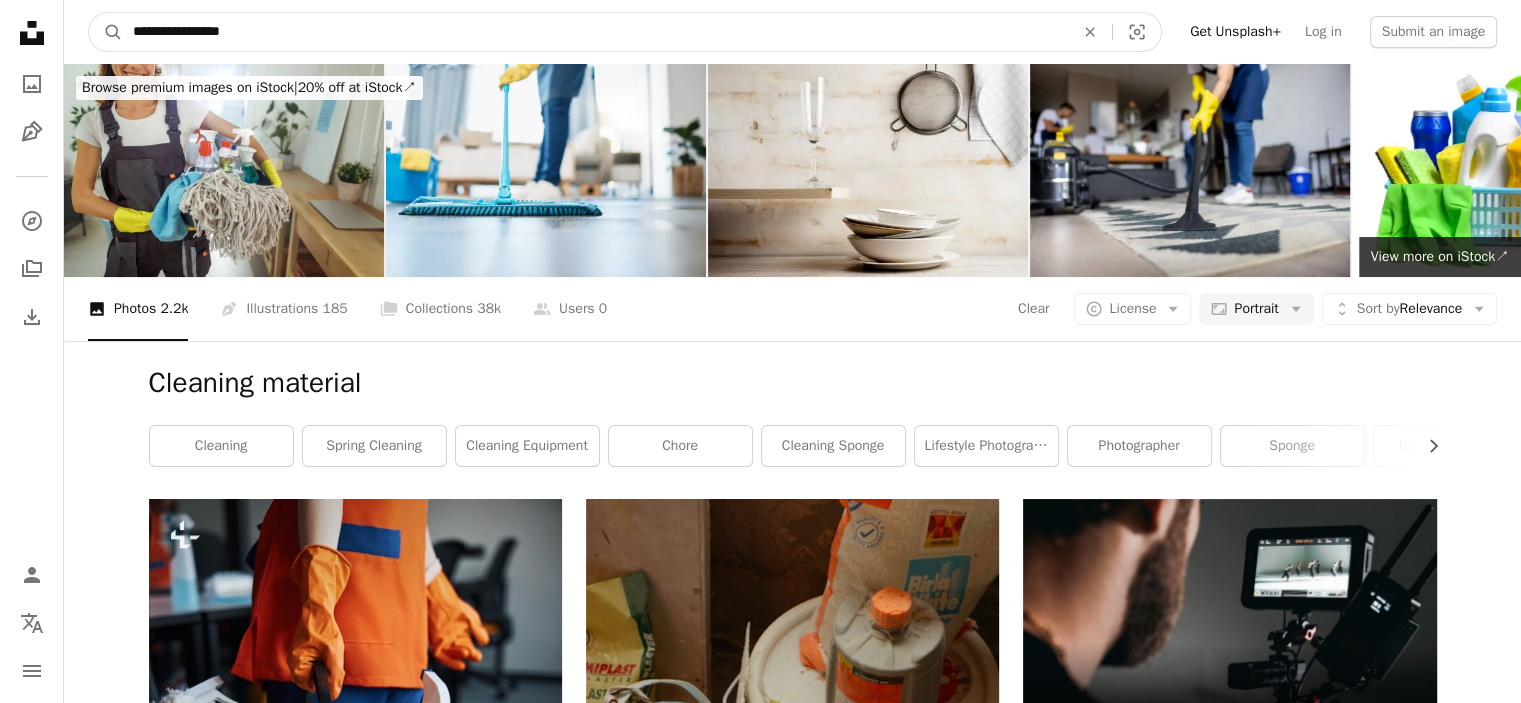 click on "**********" at bounding box center [595, 32] 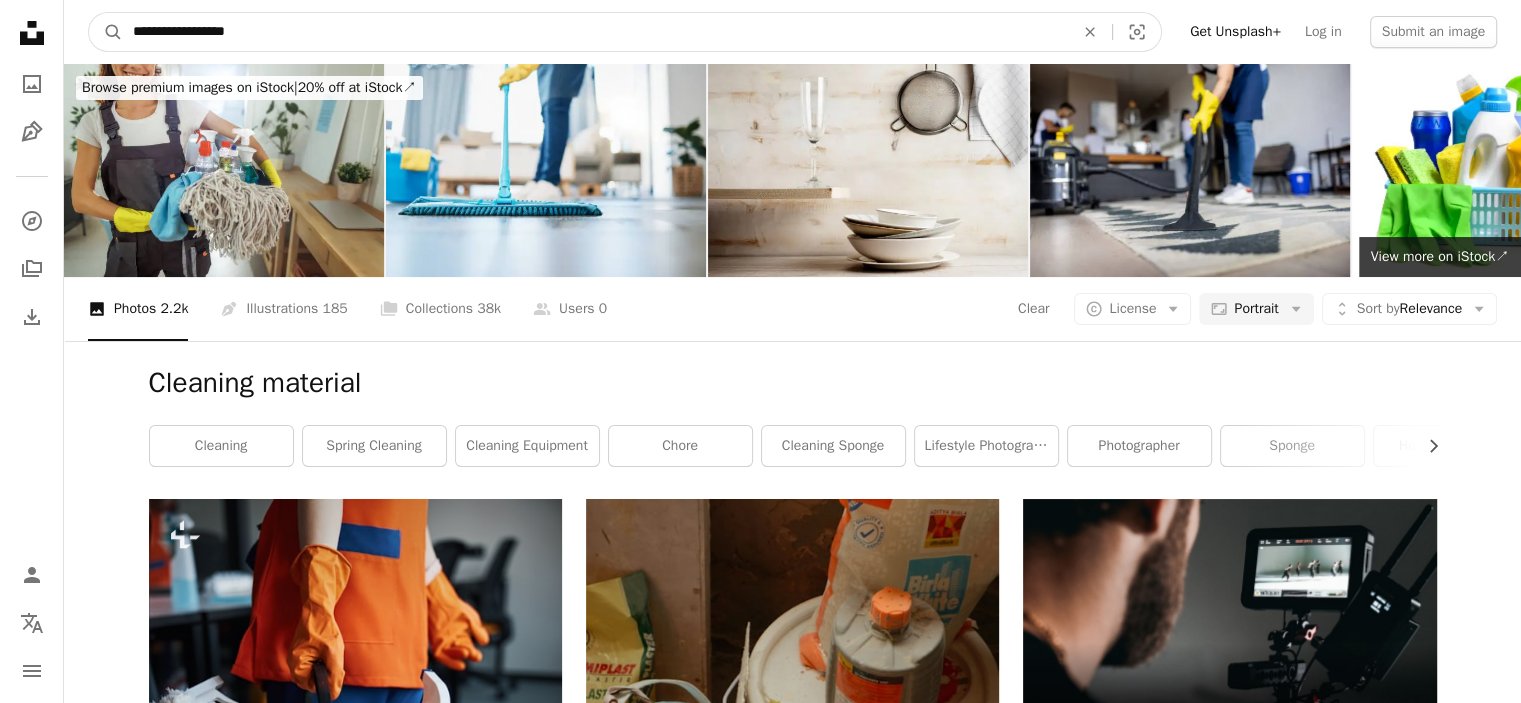 click on "A magnifying glass" at bounding box center (106, 32) 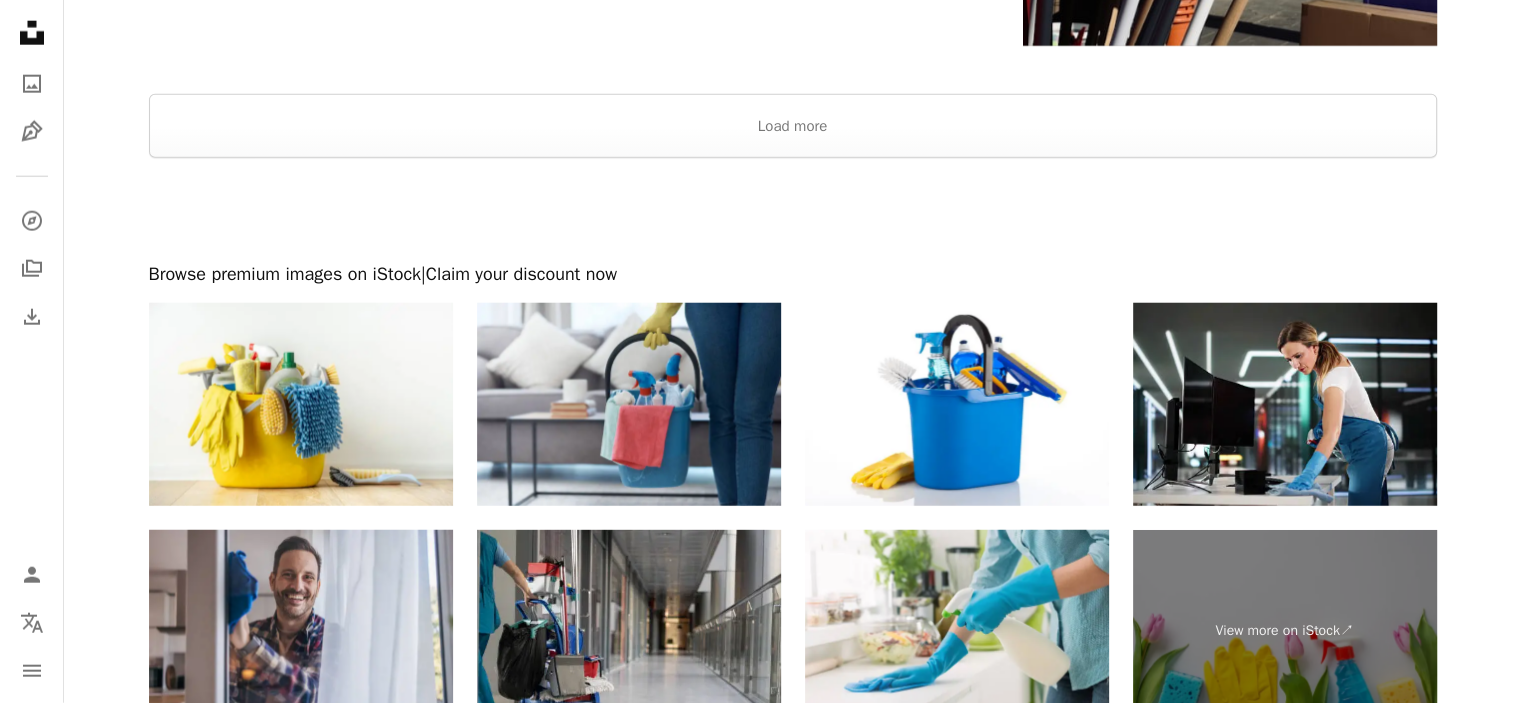 scroll, scrollTop: 5236, scrollLeft: 0, axis: vertical 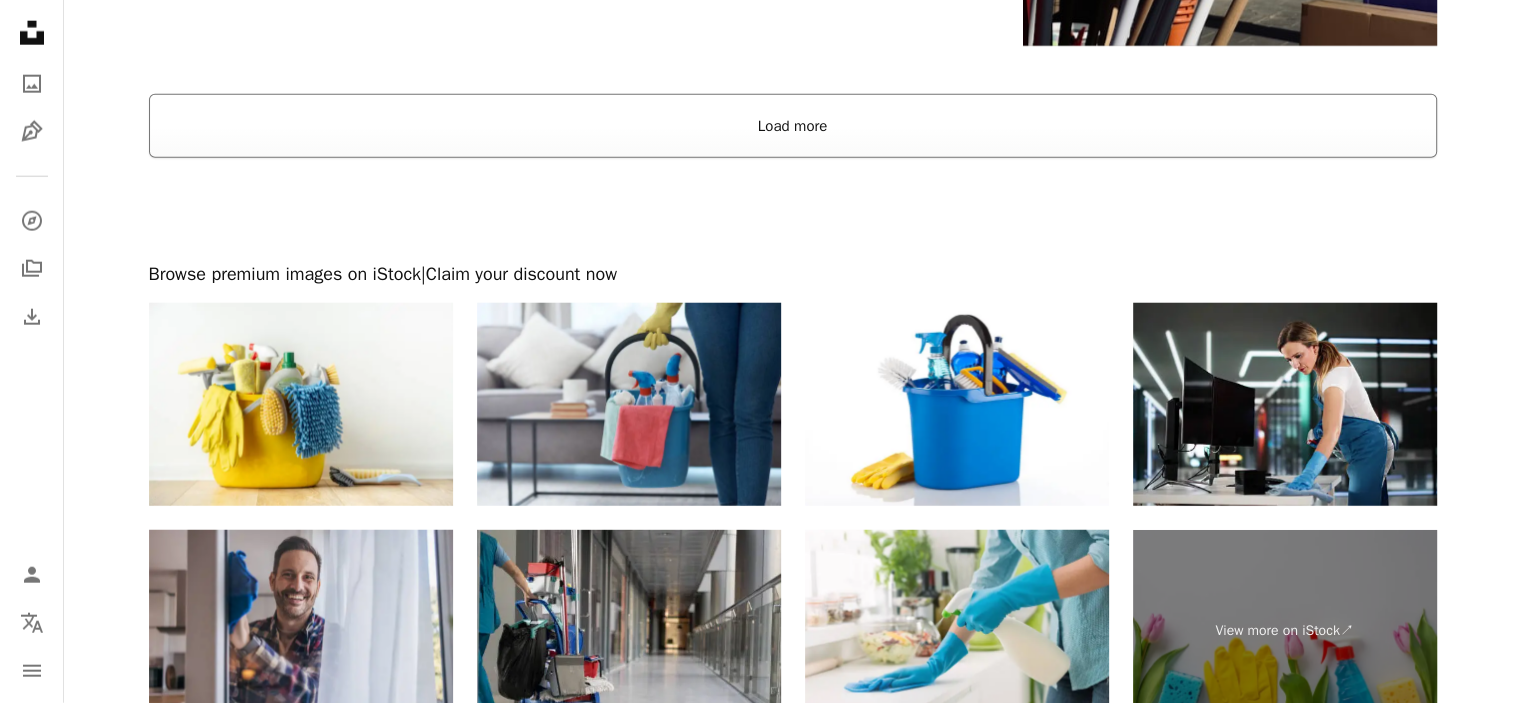 click on "Load more" at bounding box center [793, 126] 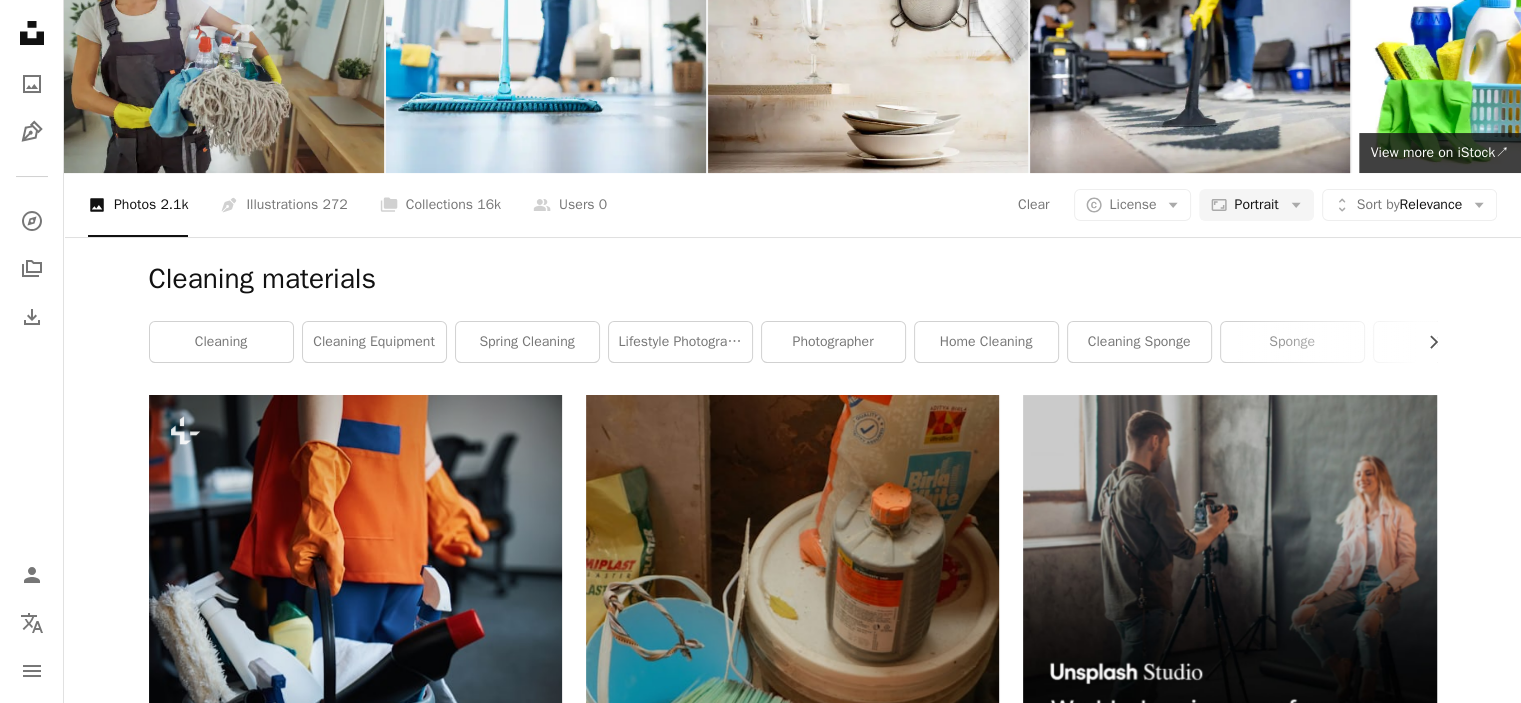 scroll, scrollTop: 0, scrollLeft: 0, axis: both 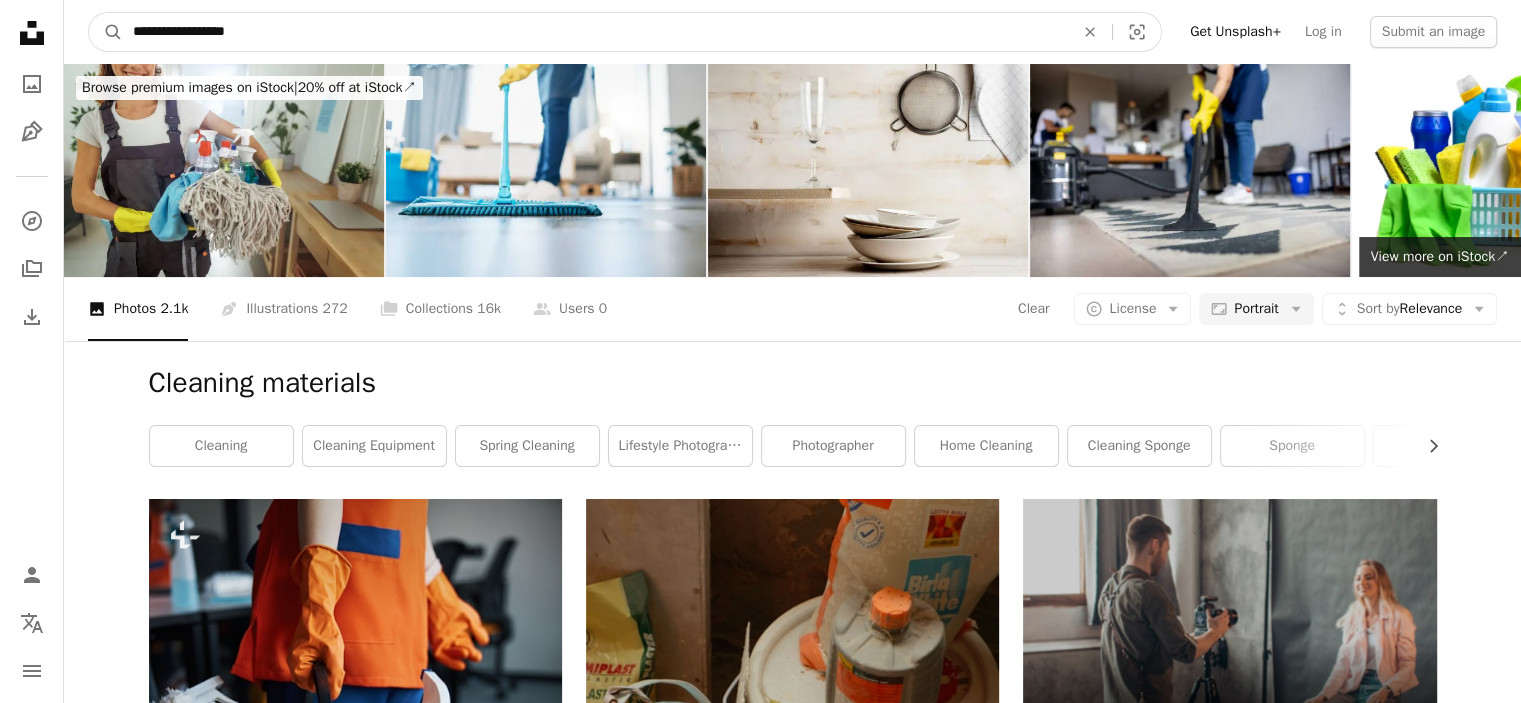 click on "**********" at bounding box center [595, 32] 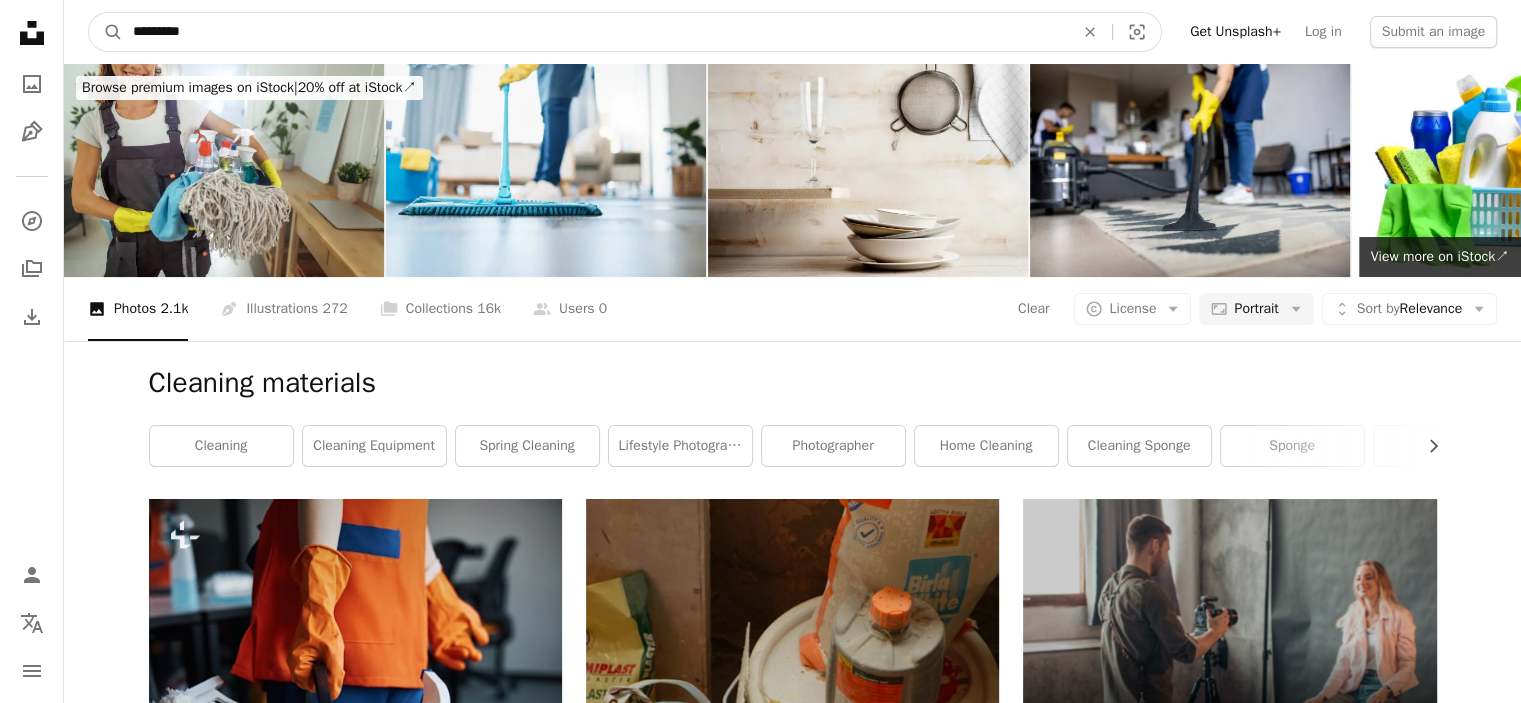 type on "********" 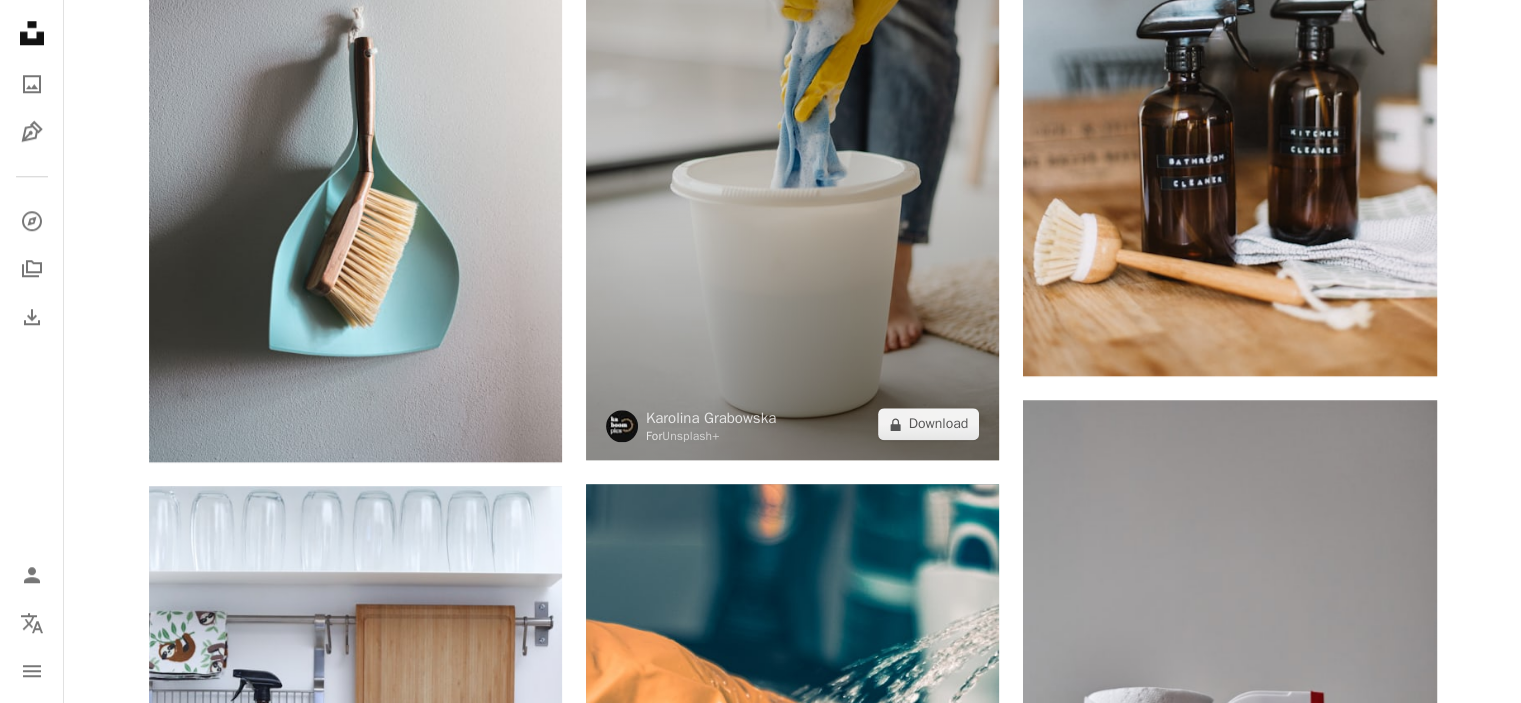 scroll, scrollTop: 2448, scrollLeft: 0, axis: vertical 